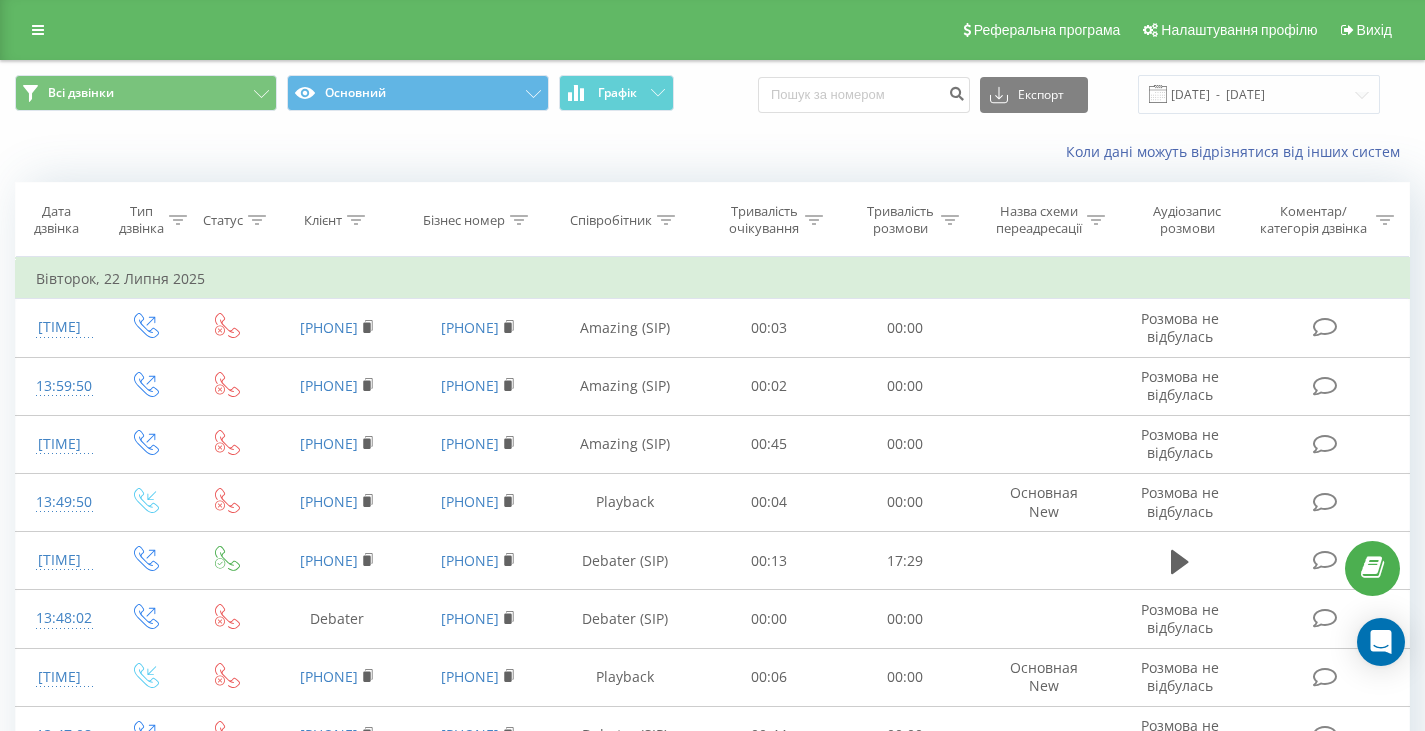 scroll, scrollTop: 233, scrollLeft: 0, axis: vertical 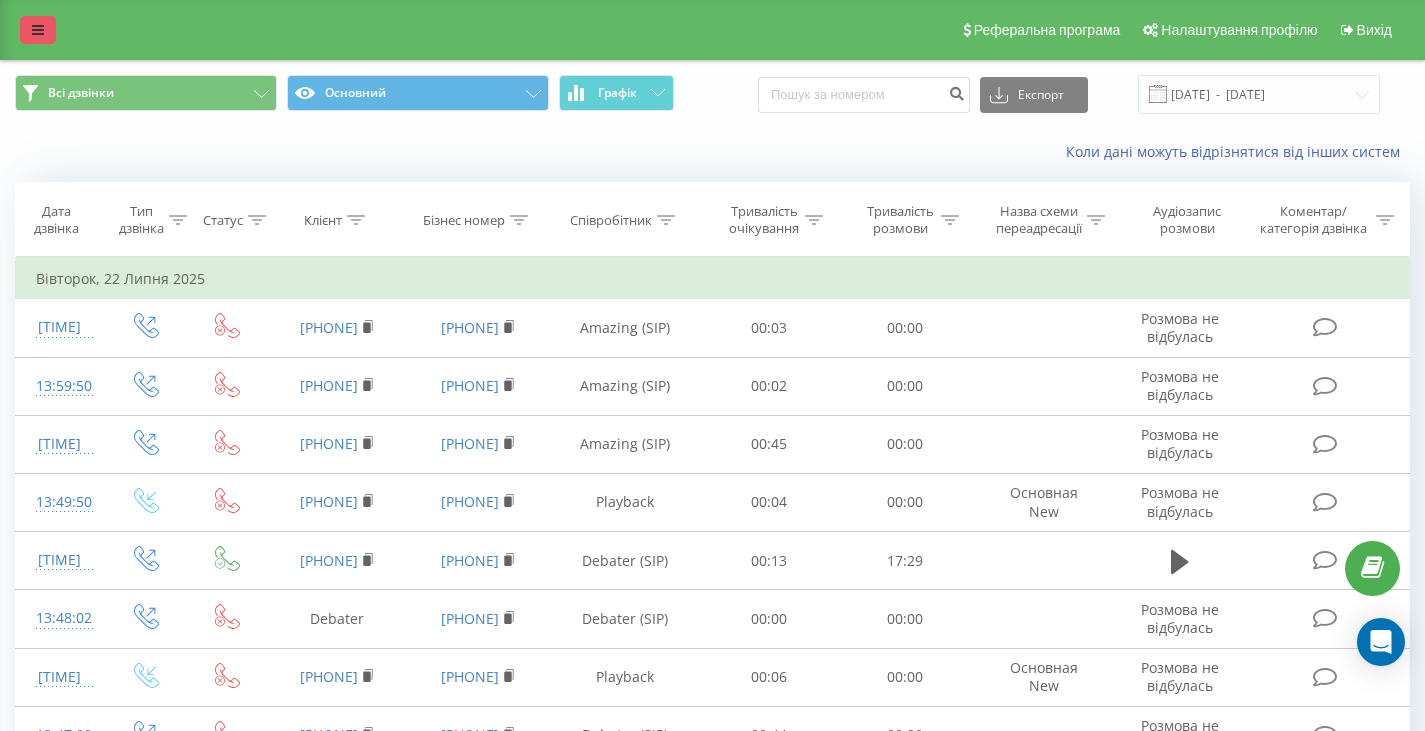 click at bounding box center (38, 30) 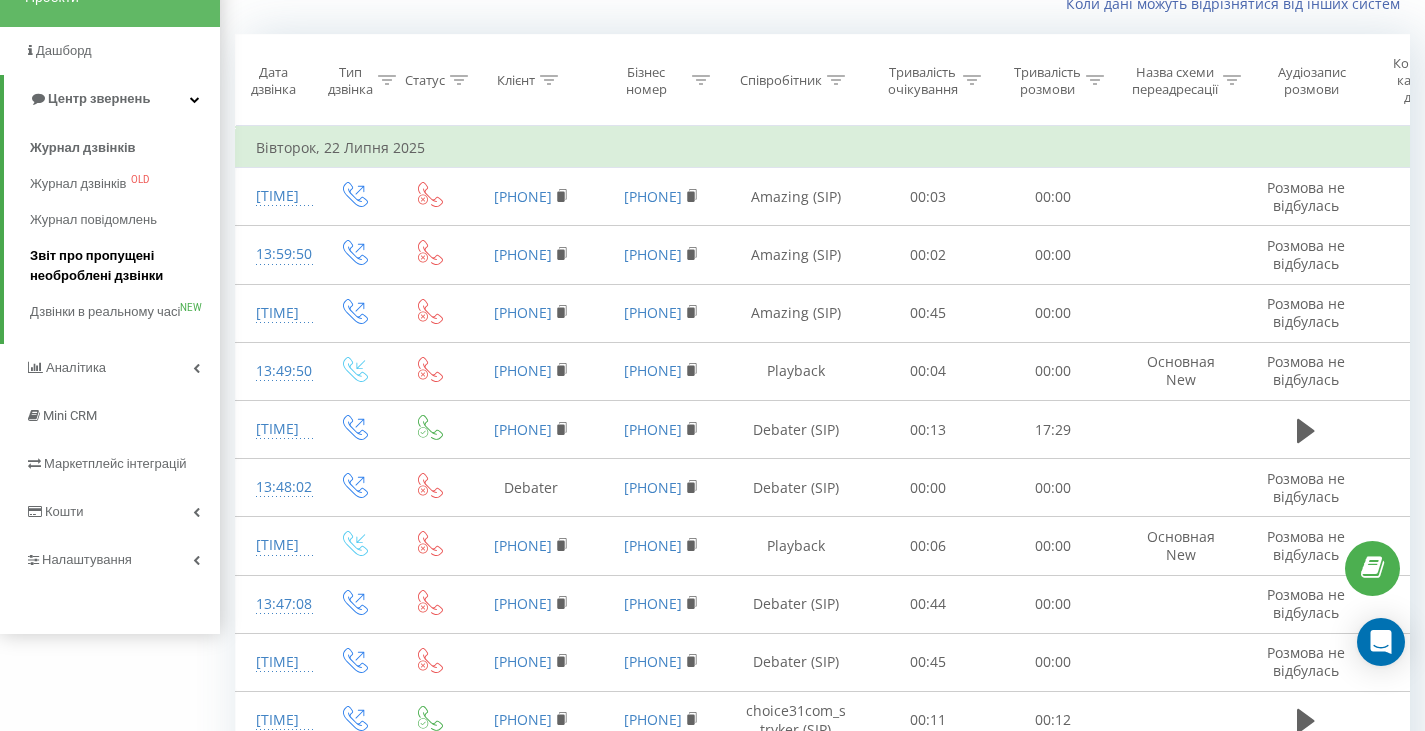 scroll, scrollTop: 500, scrollLeft: 0, axis: vertical 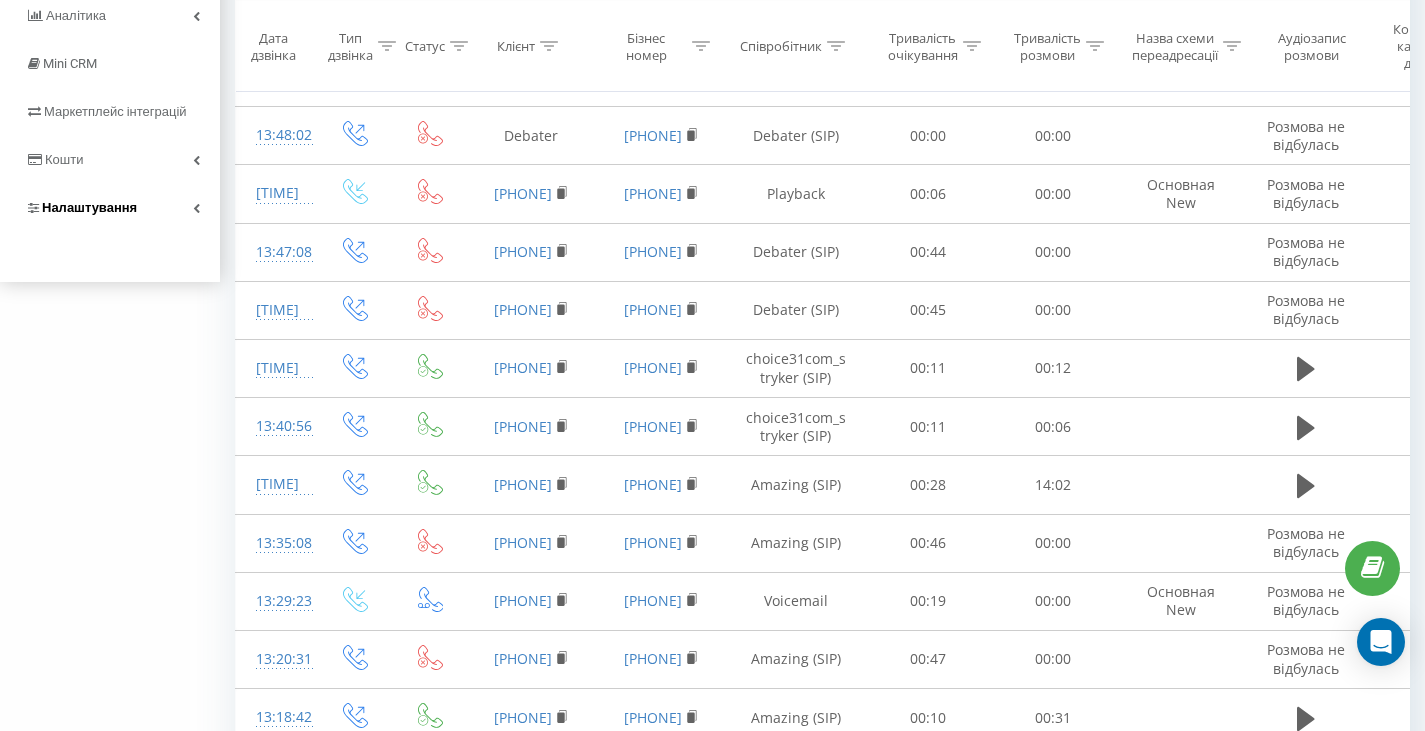 click on "Налаштування" at bounding box center [89, 207] 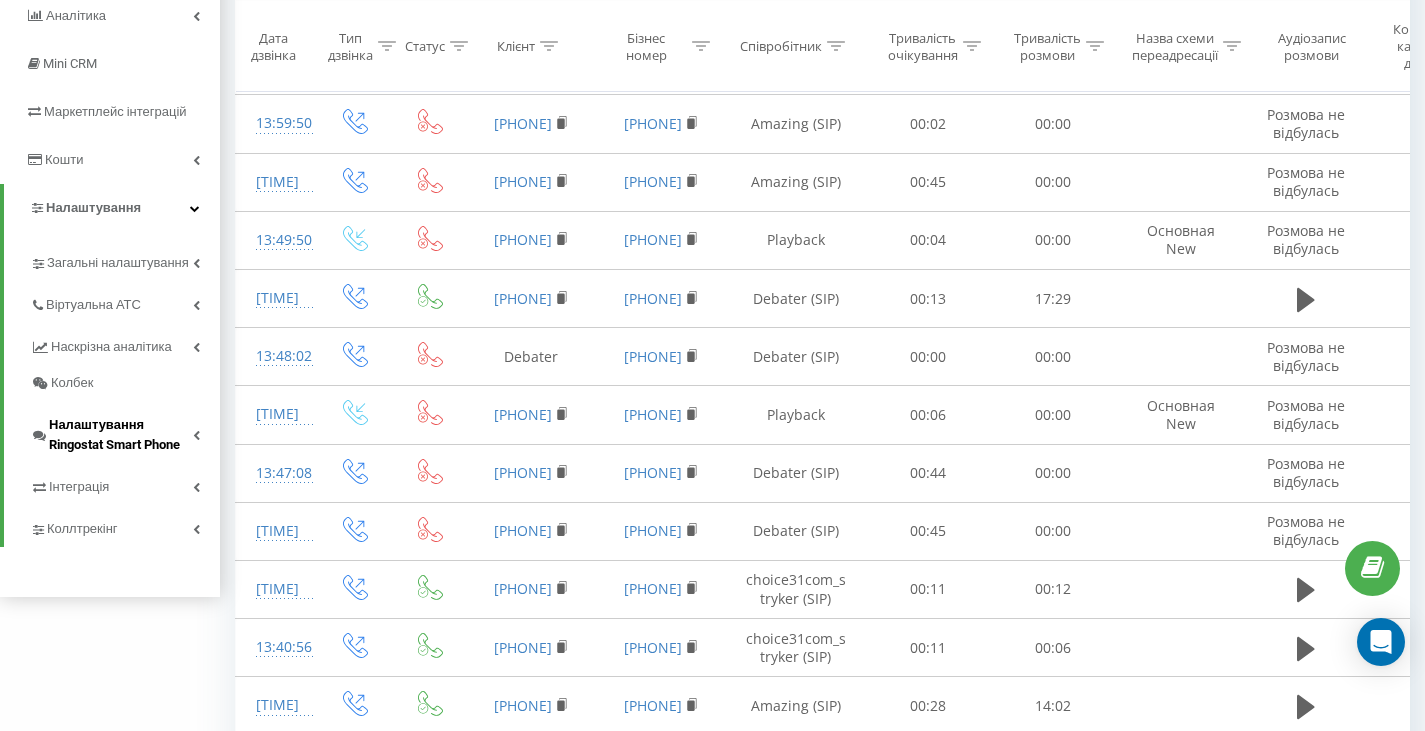 click on "Налаштування Ringostat Smart Phone" at bounding box center [121, 435] 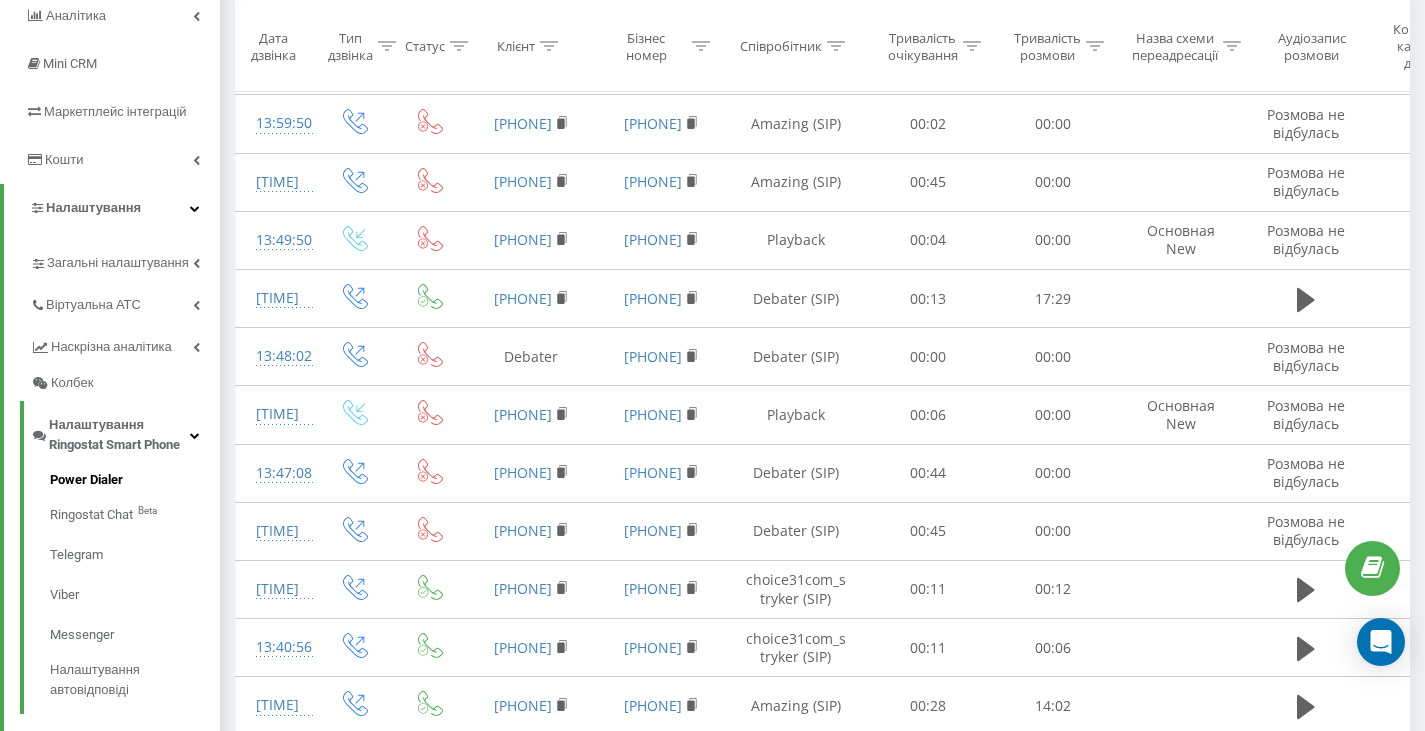click on "Power Dialer" at bounding box center [135, 482] 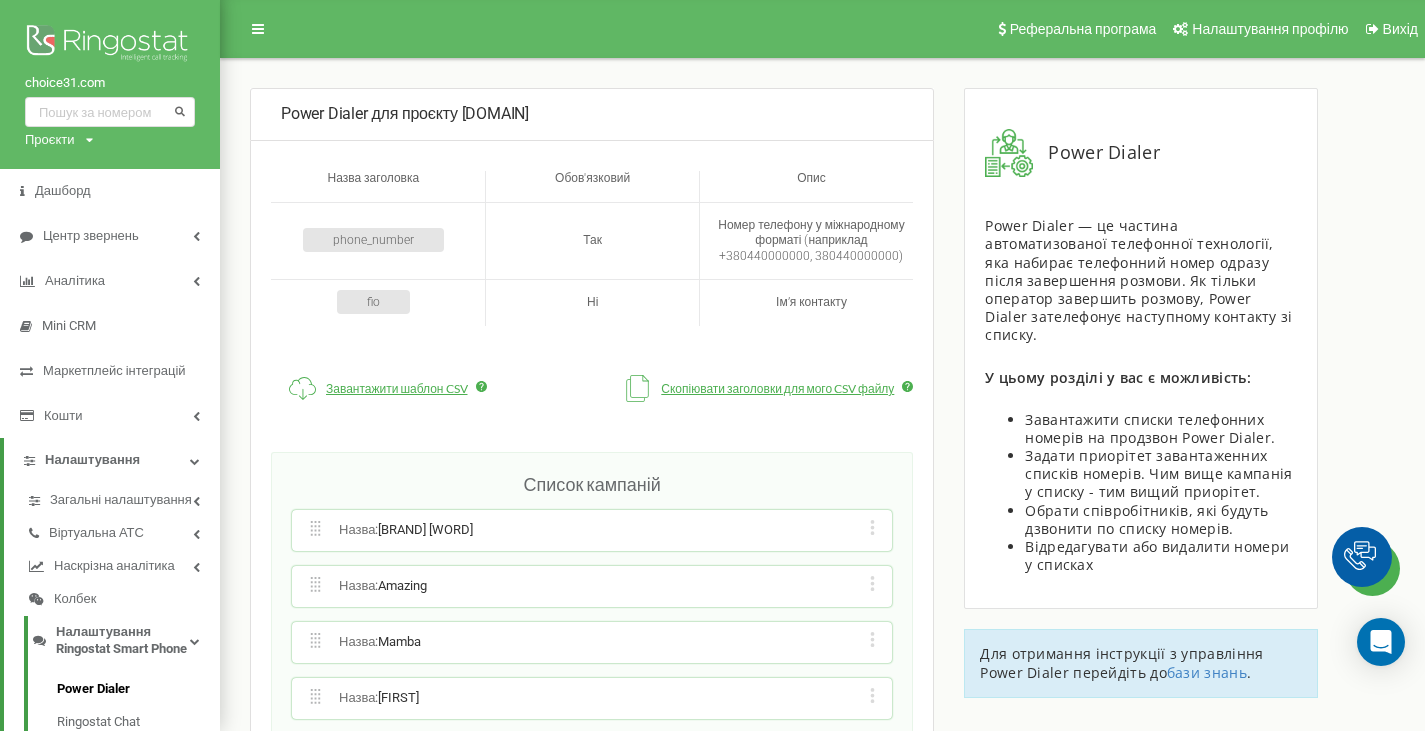 scroll, scrollTop: 300, scrollLeft: 0, axis: vertical 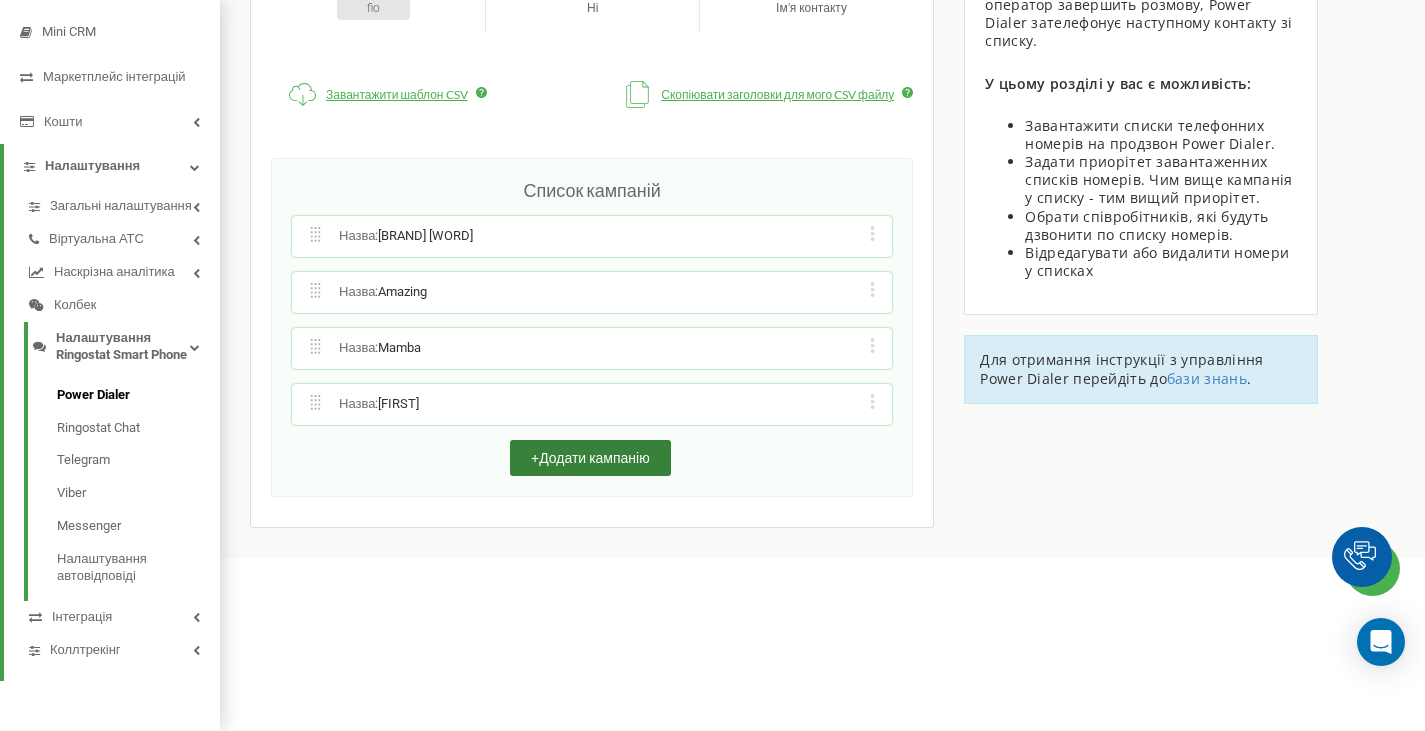 click on "+  Додати кампанію" at bounding box center (590, 458) 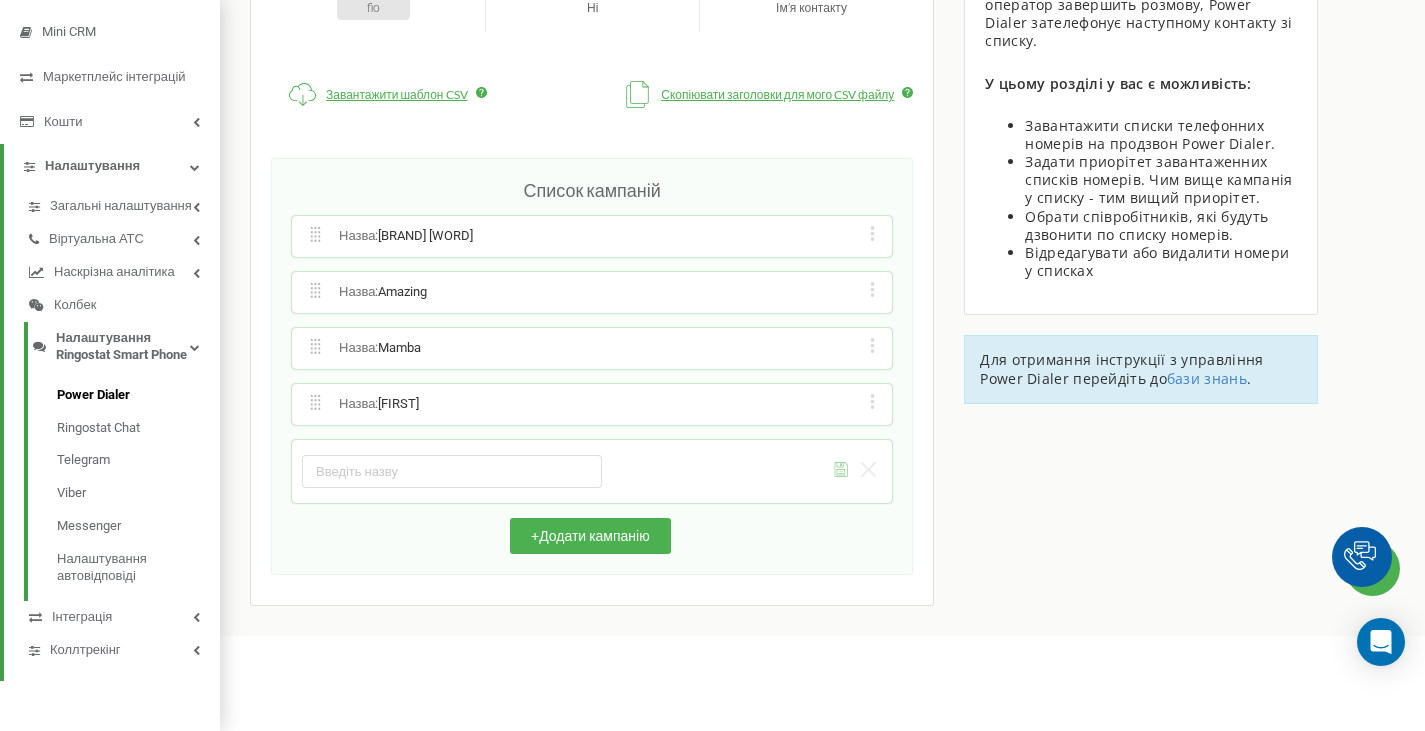 click at bounding box center (452, 472) 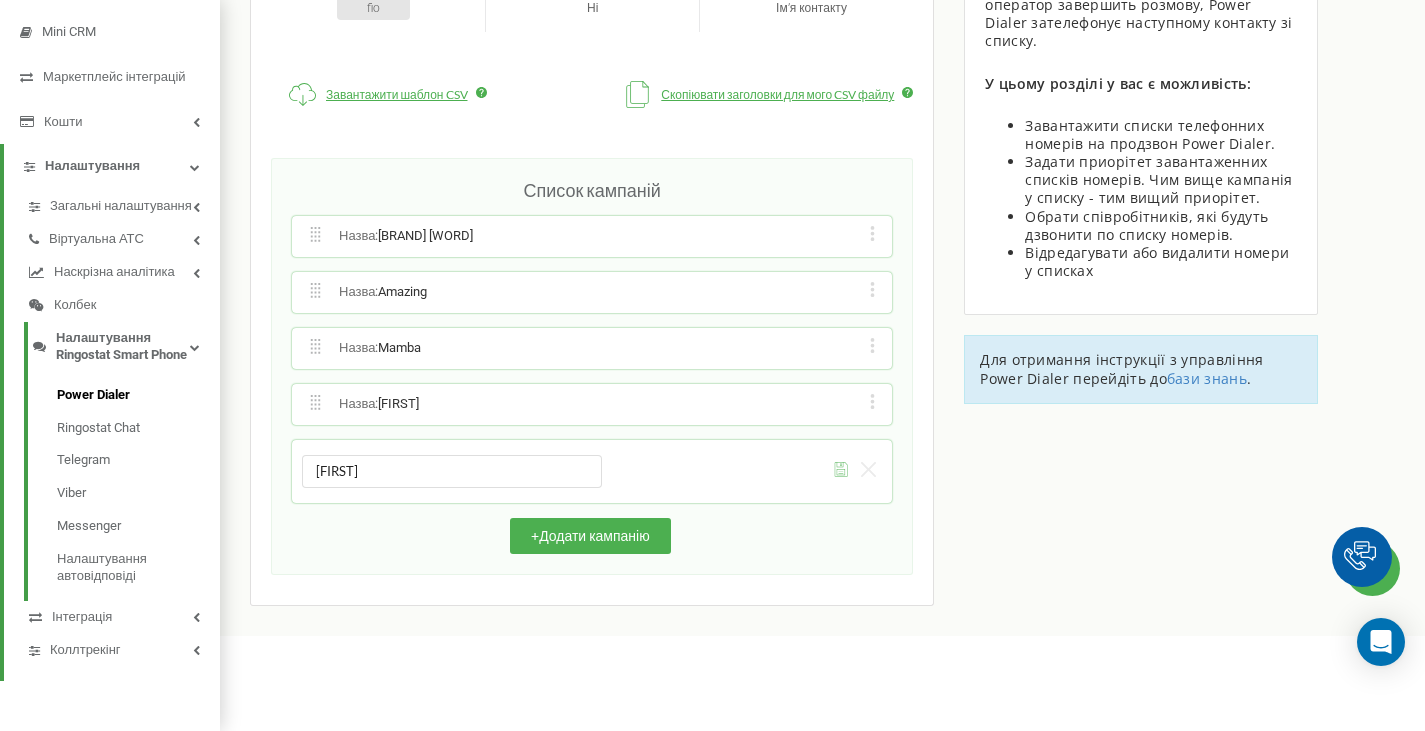 type on "[FIRST]" 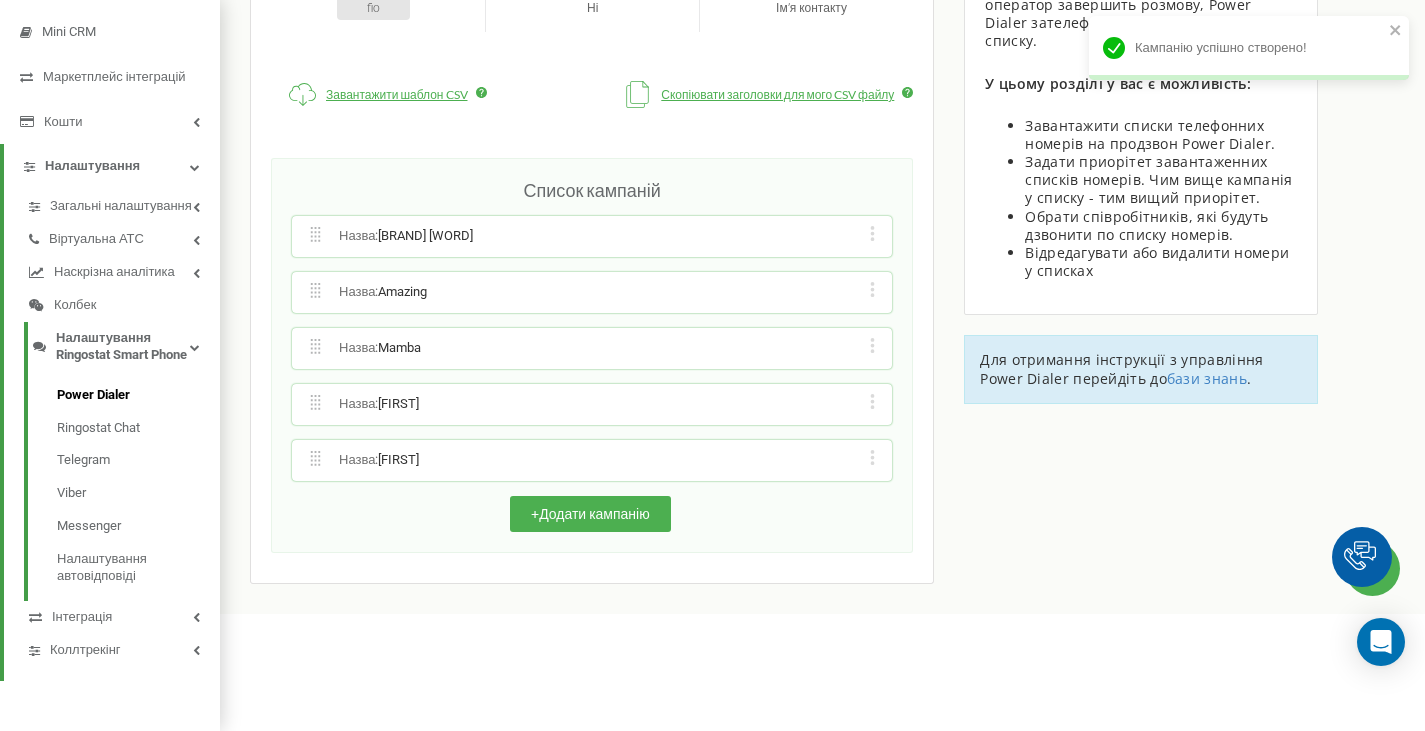 click on "Редагувати назву кампанії Редагувати список номерів кампанії Редагувати список співробітників кампанії Видалити кампанію з номерами" at bounding box center (872, 460) 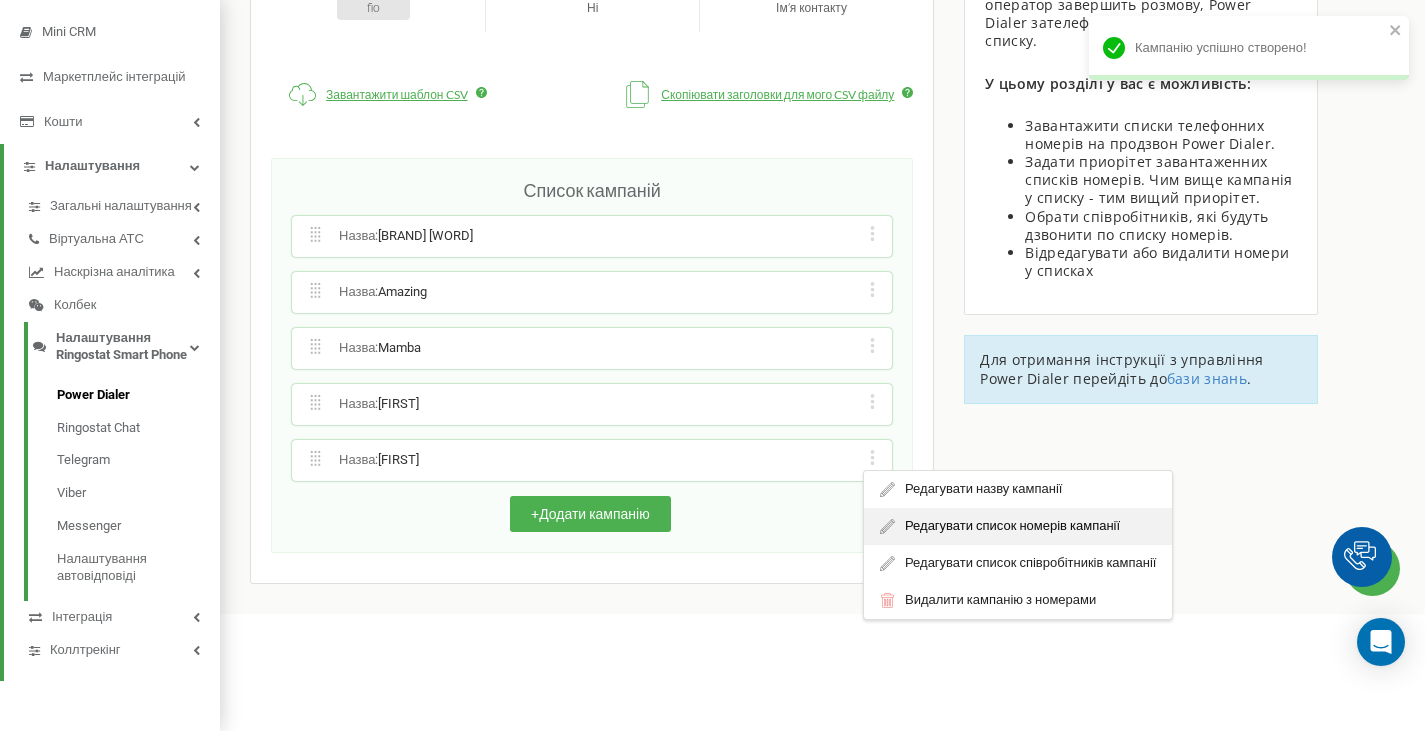 click on "Редагувати список номерів кампанії" at bounding box center [1018, 526] 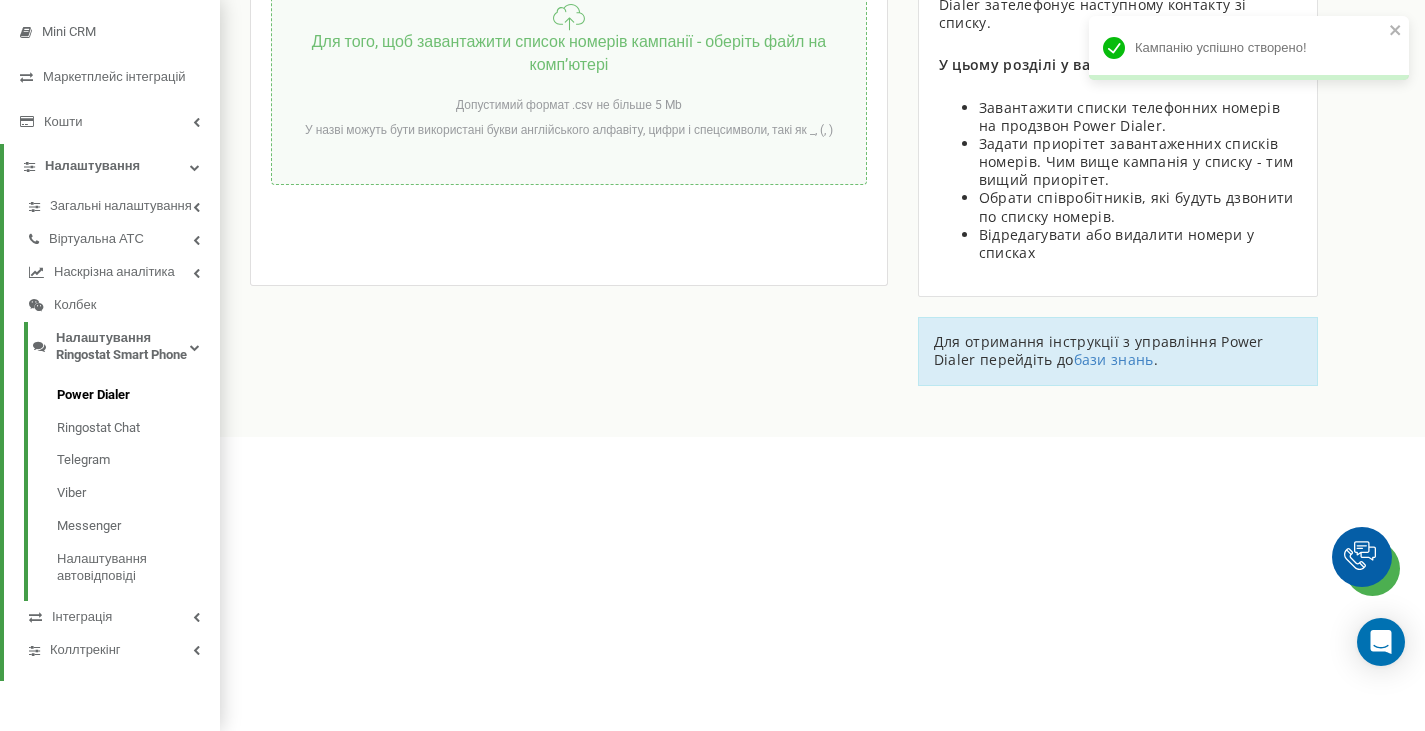 click on "Для того, щоб завантажити список номерів кампанії - оберіть файл на компʼютері" at bounding box center [569, 54] 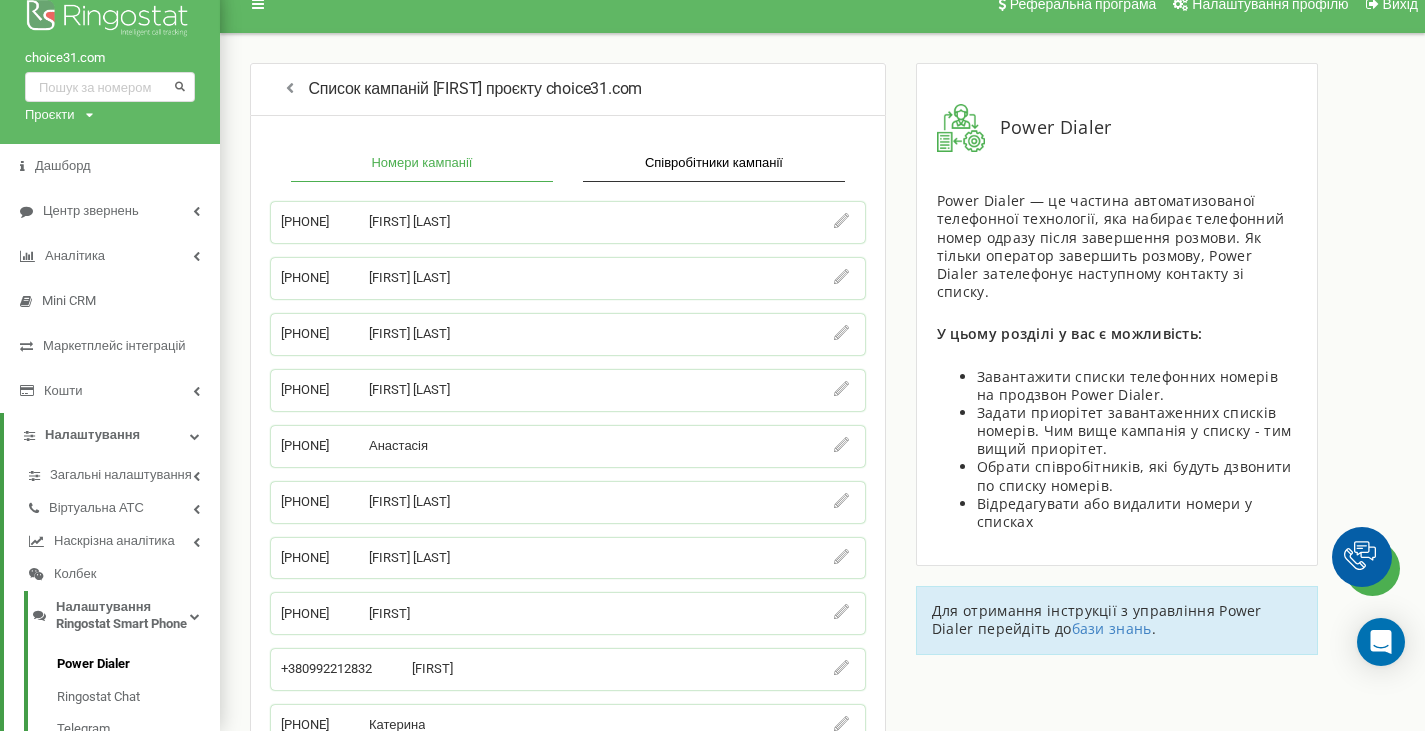 scroll, scrollTop: 0, scrollLeft: 0, axis: both 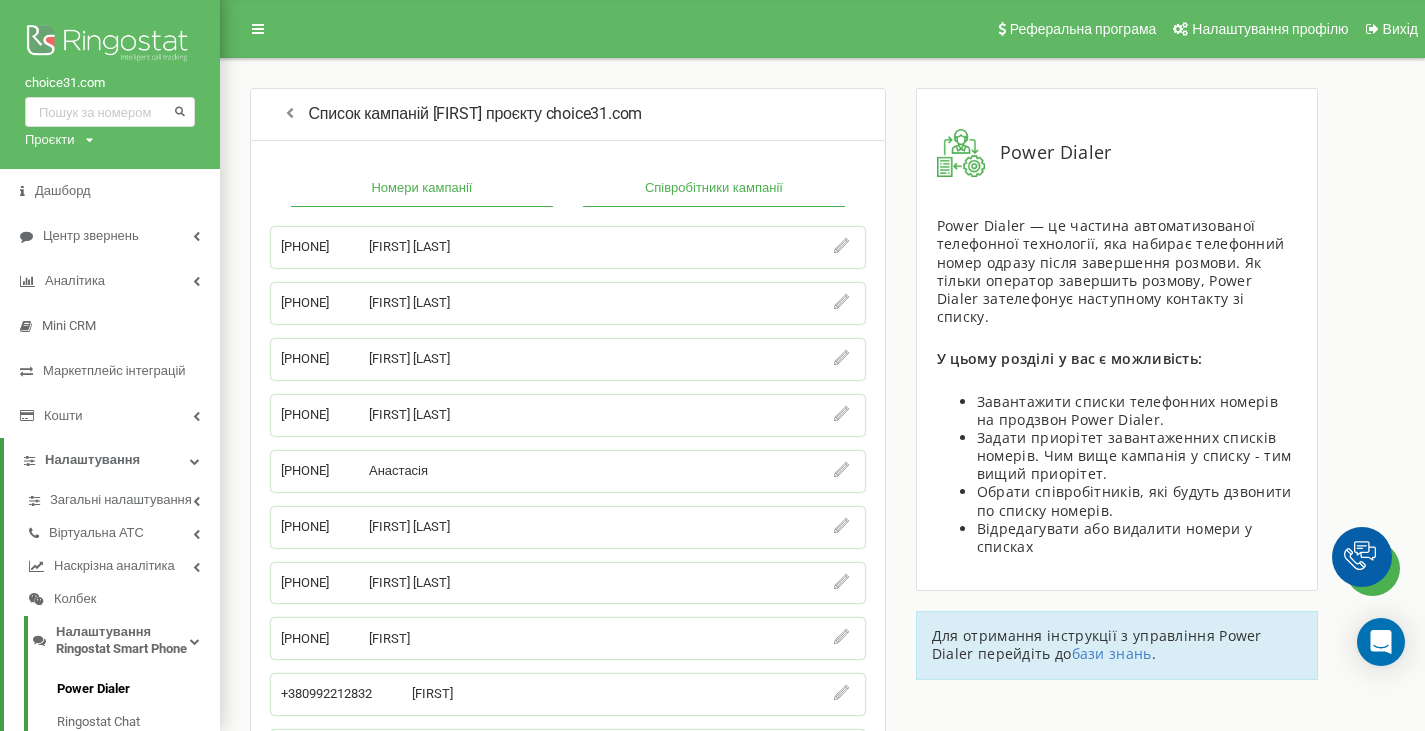 click on "Співробітники кампанії" at bounding box center (714, 189) 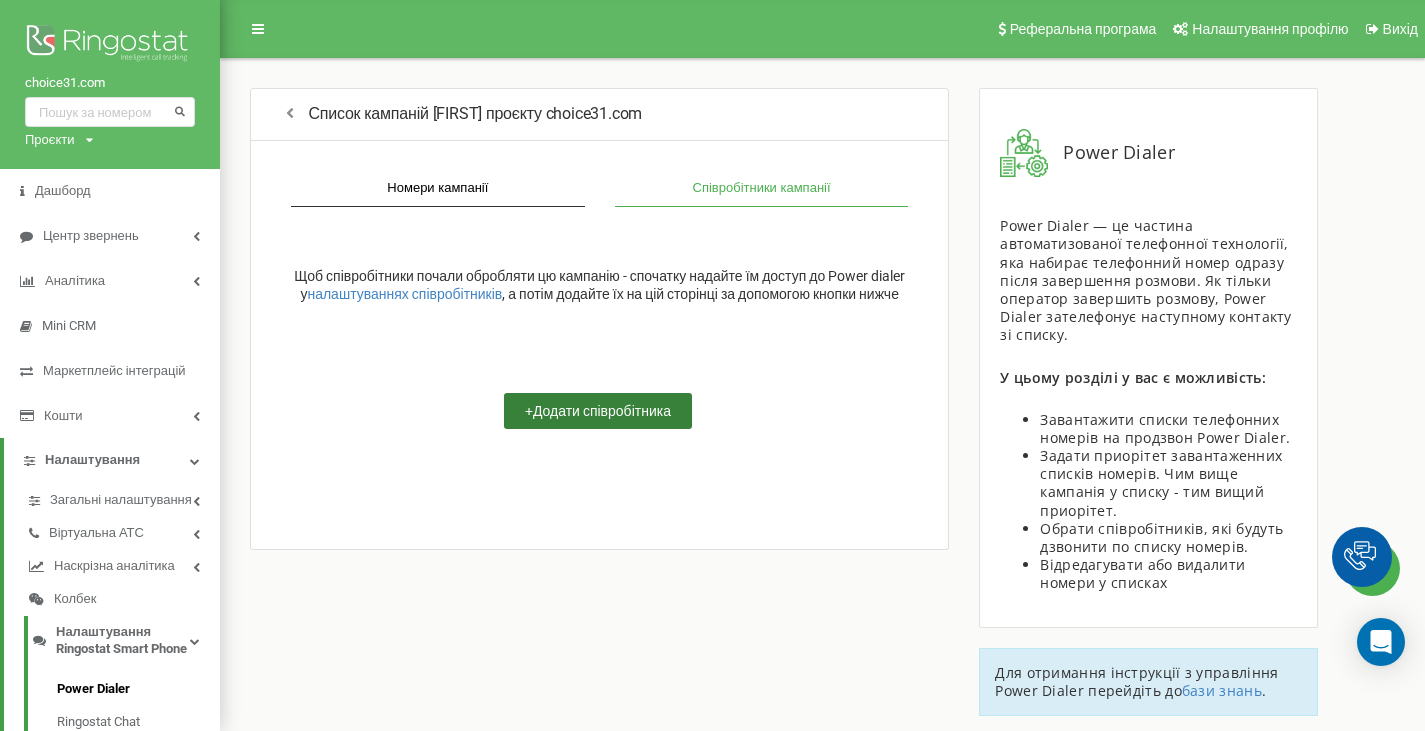 click on "+  Додати співробітника" at bounding box center (598, 411) 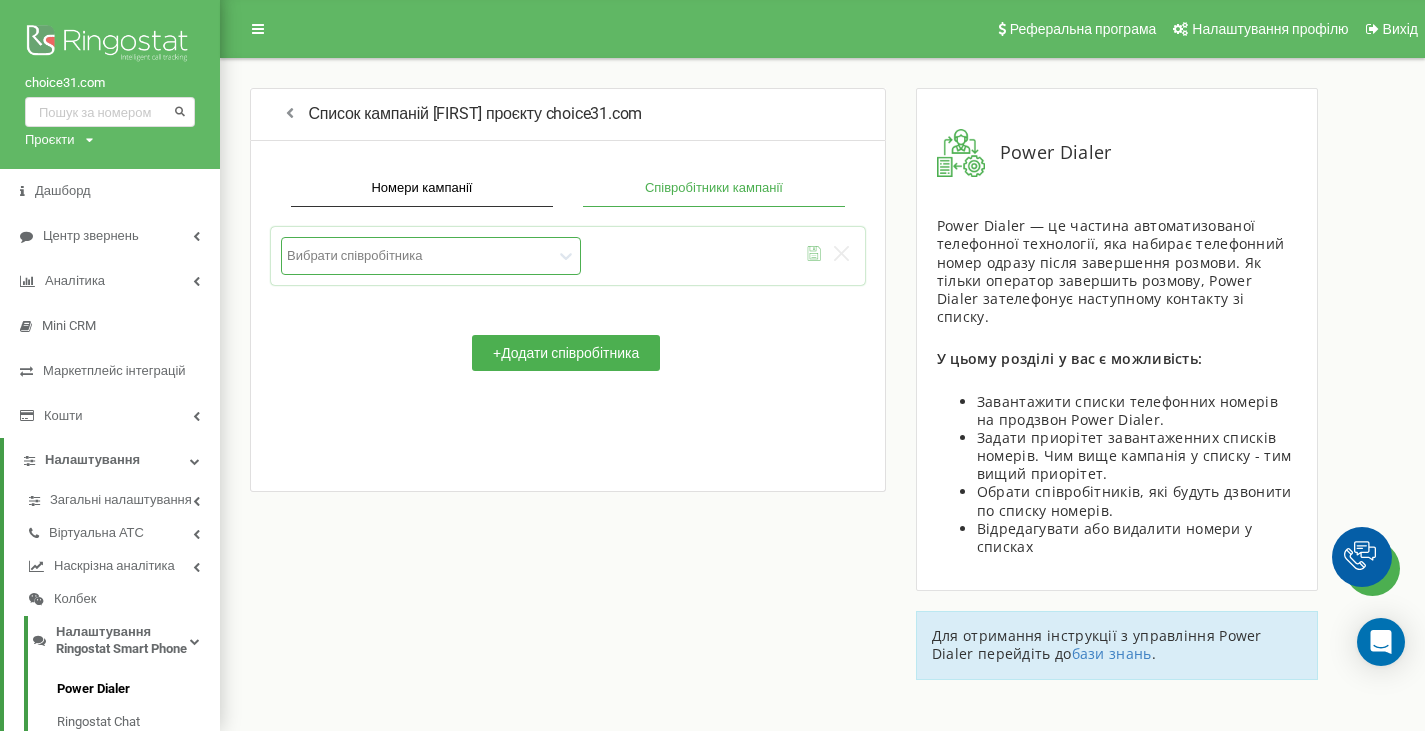 click at bounding box center (420, 255) 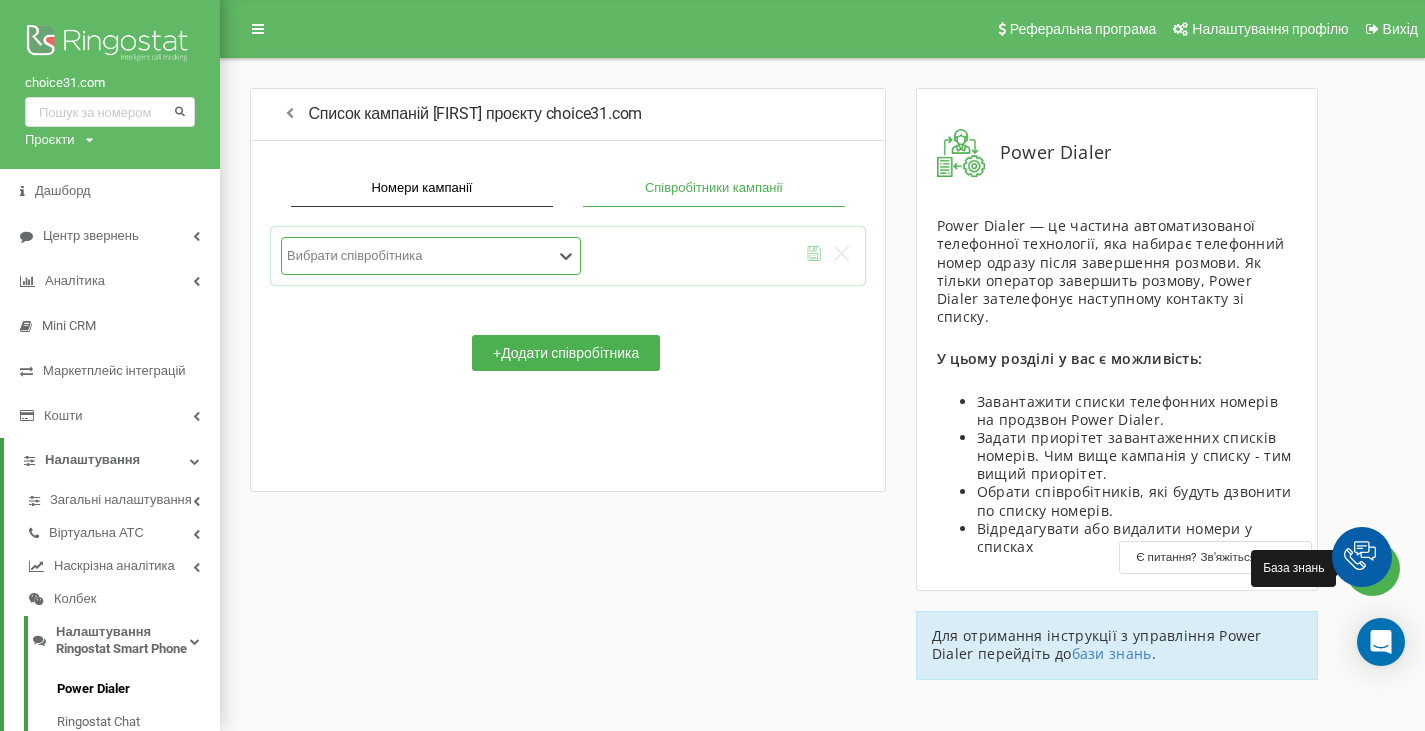 click at bounding box center [1362, 557] 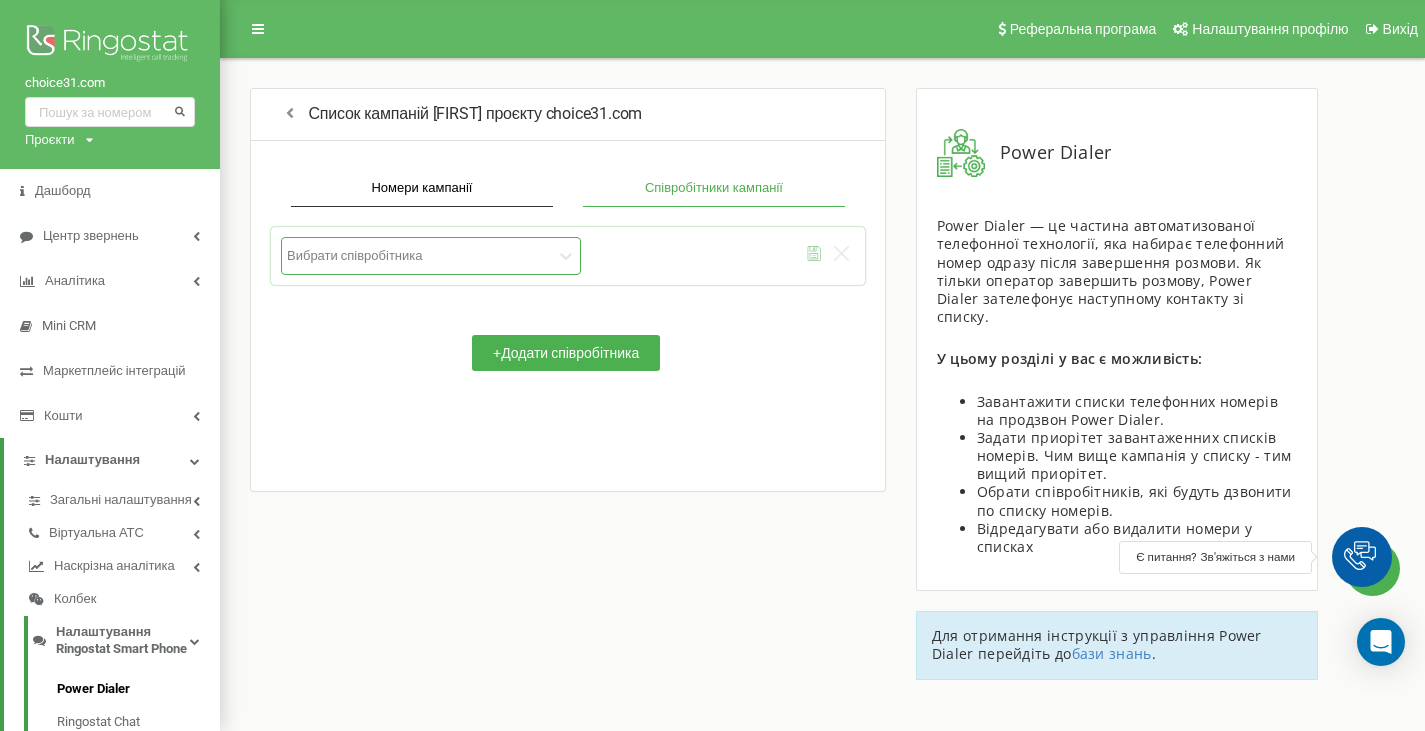 click at bounding box center [1362, 557] 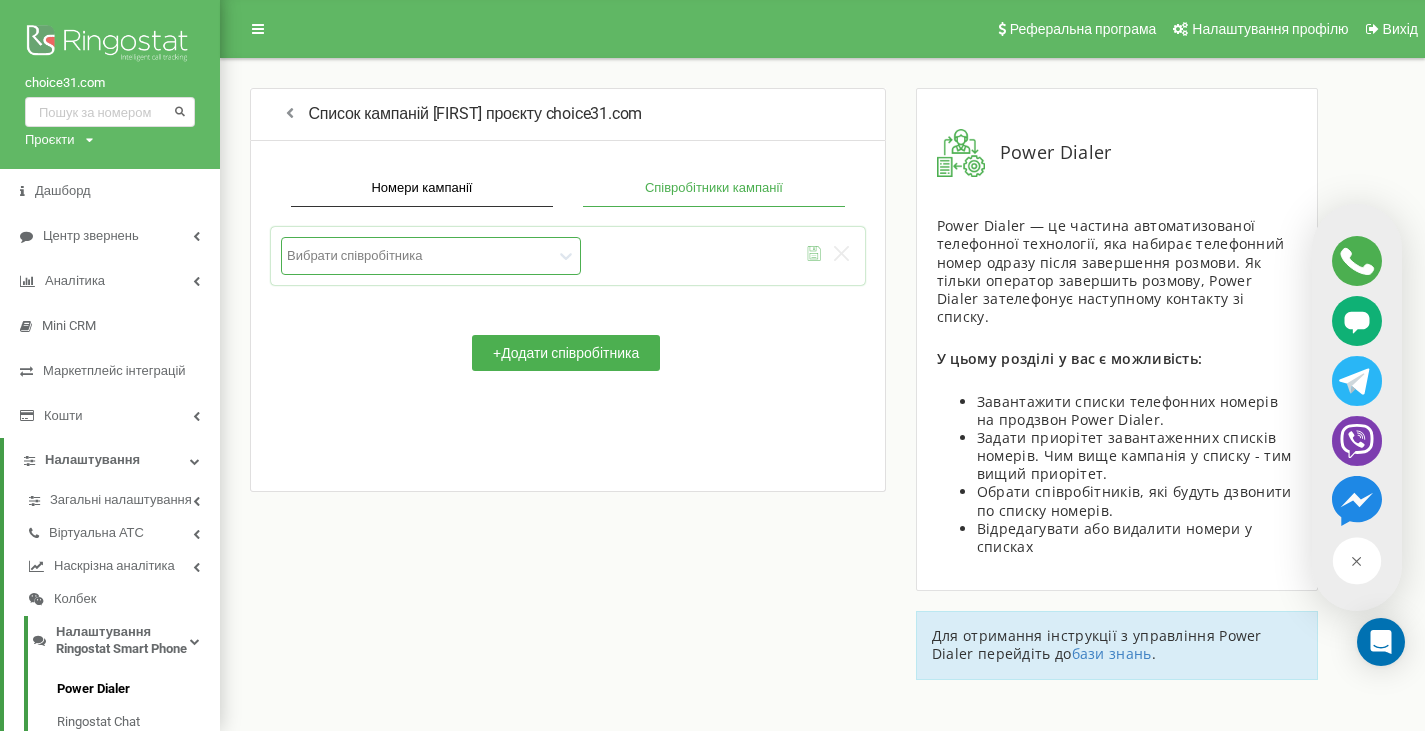 scroll, scrollTop: 0, scrollLeft: 0, axis: both 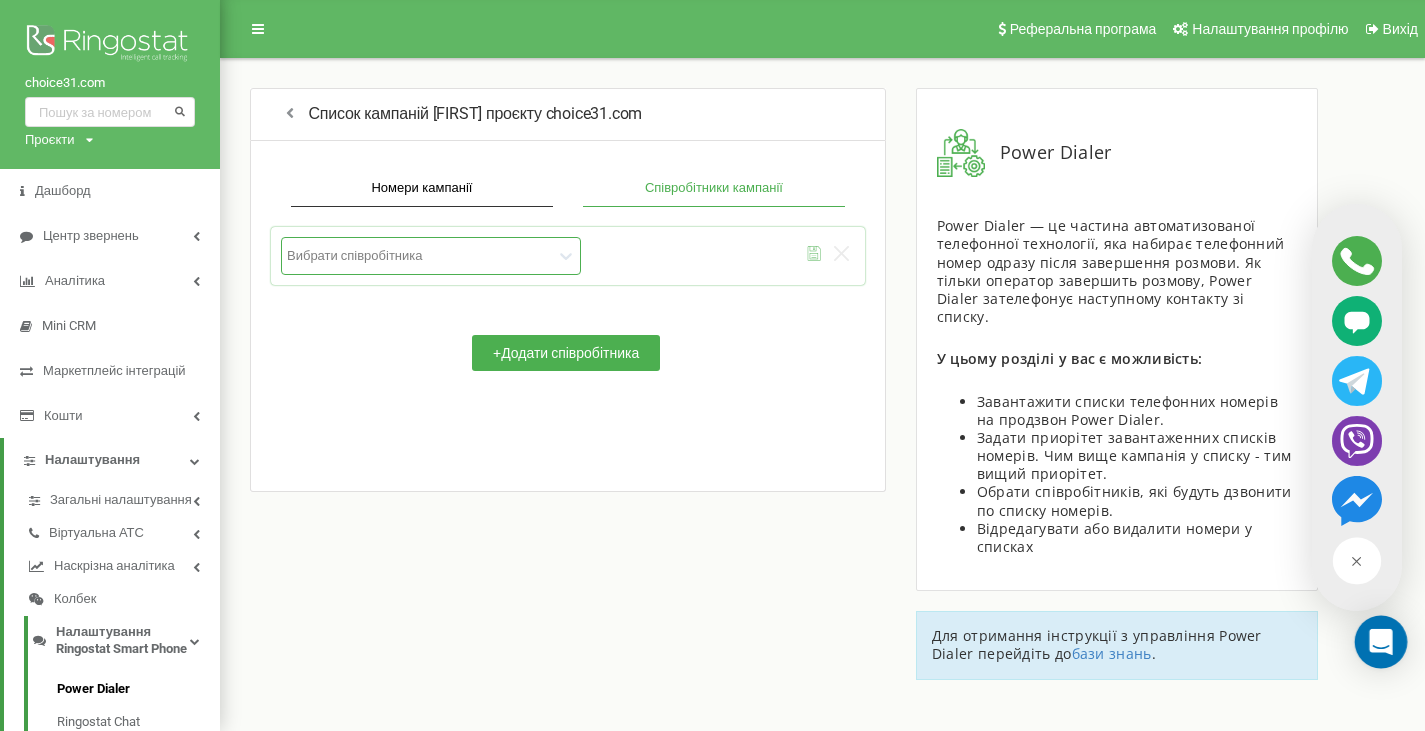click 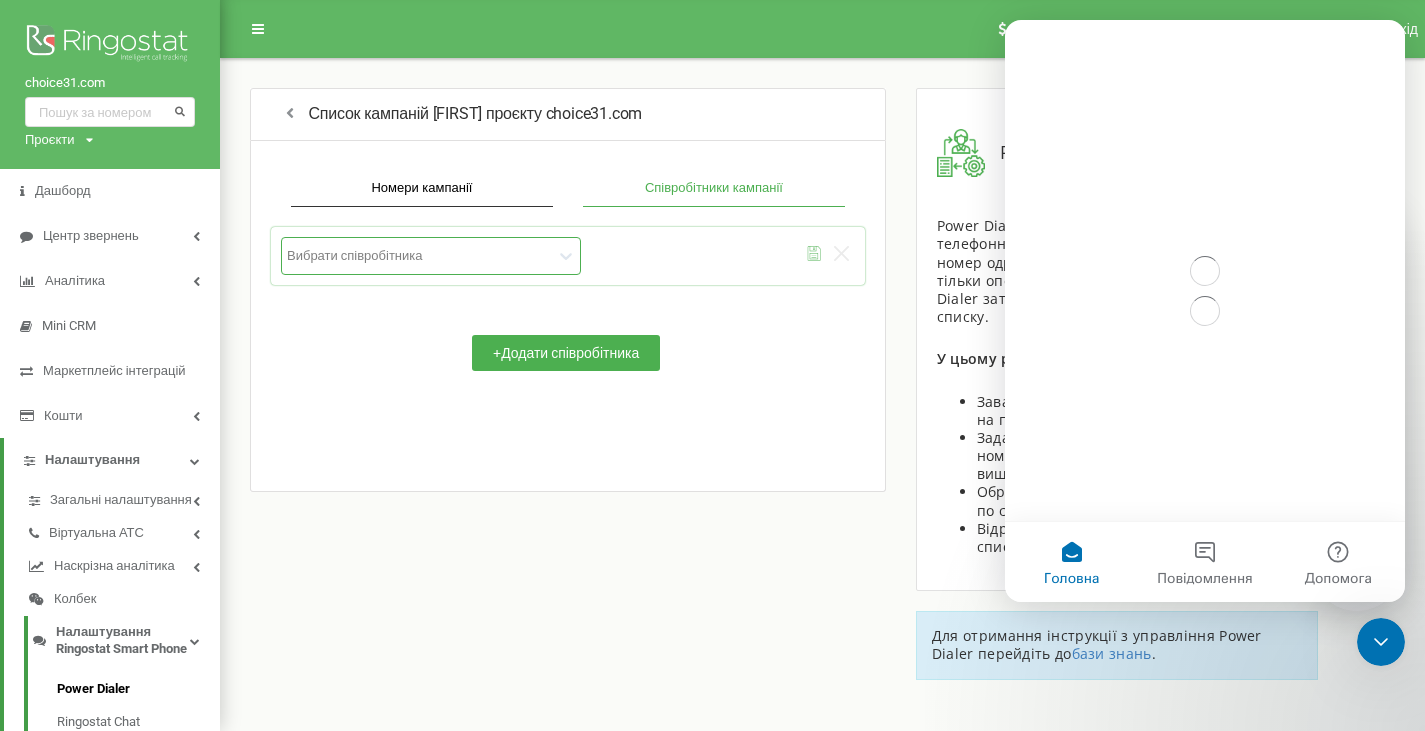 scroll, scrollTop: 0, scrollLeft: 0, axis: both 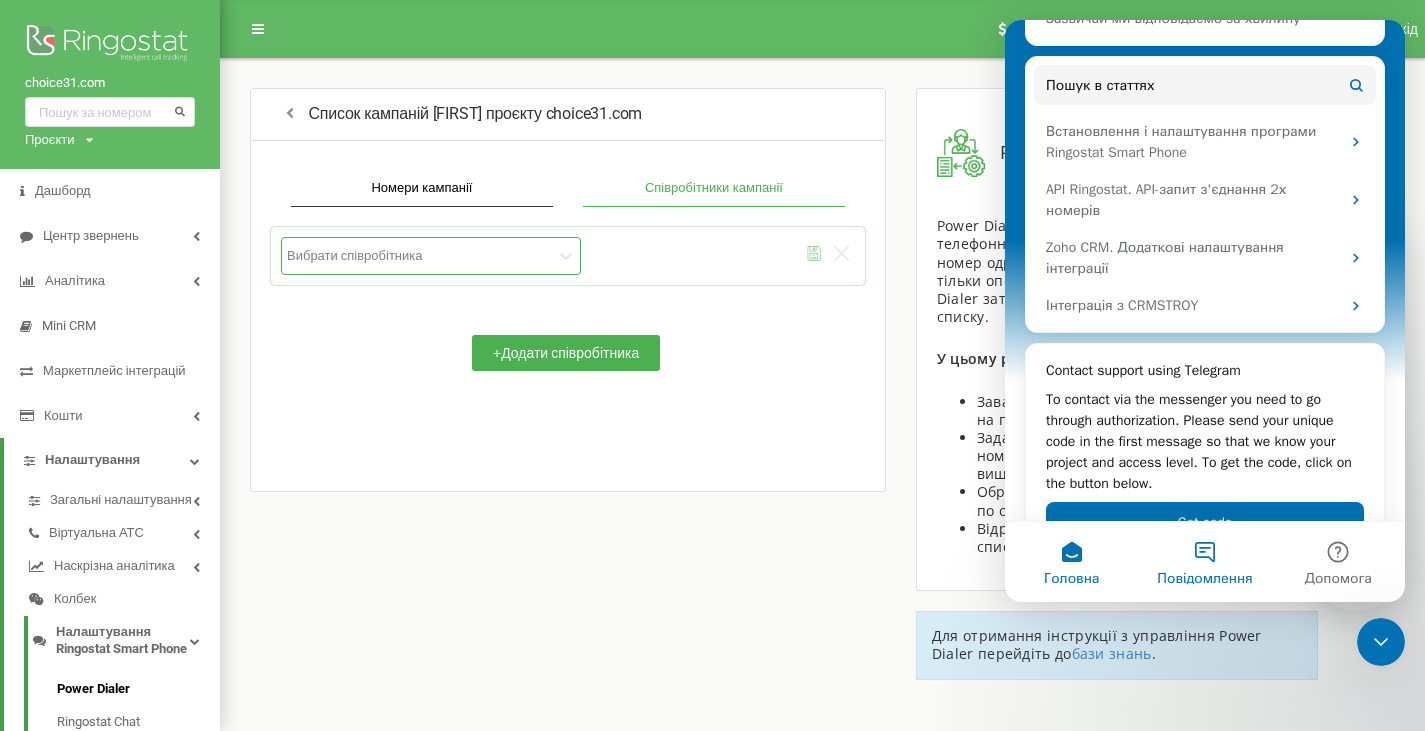 click on "Повідомлення" at bounding box center (1204, 562) 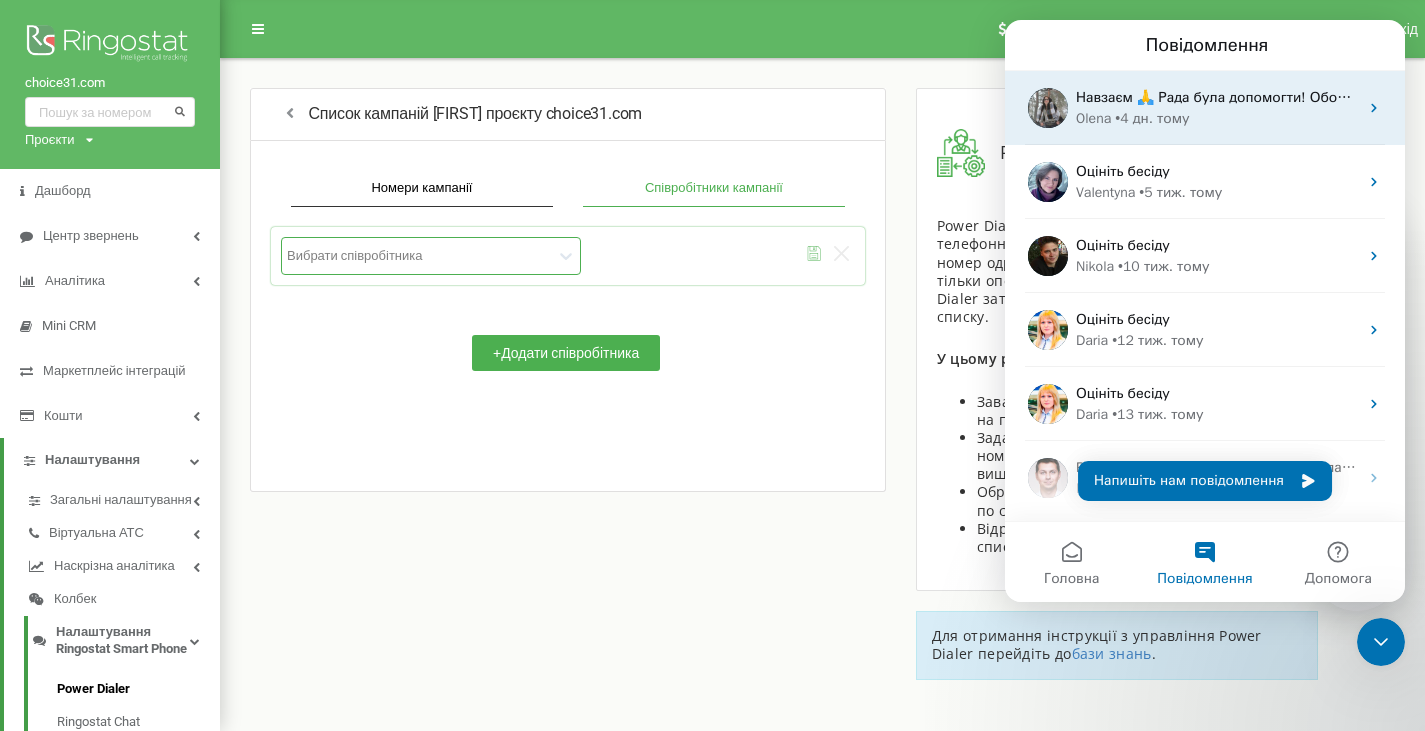 click on "Навзаєм 🙏  Рада була допомогти! Обов'язково звертайтеся, якщо виникнуть питання! 😉   Гарного дня)" at bounding box center [1423, 97] 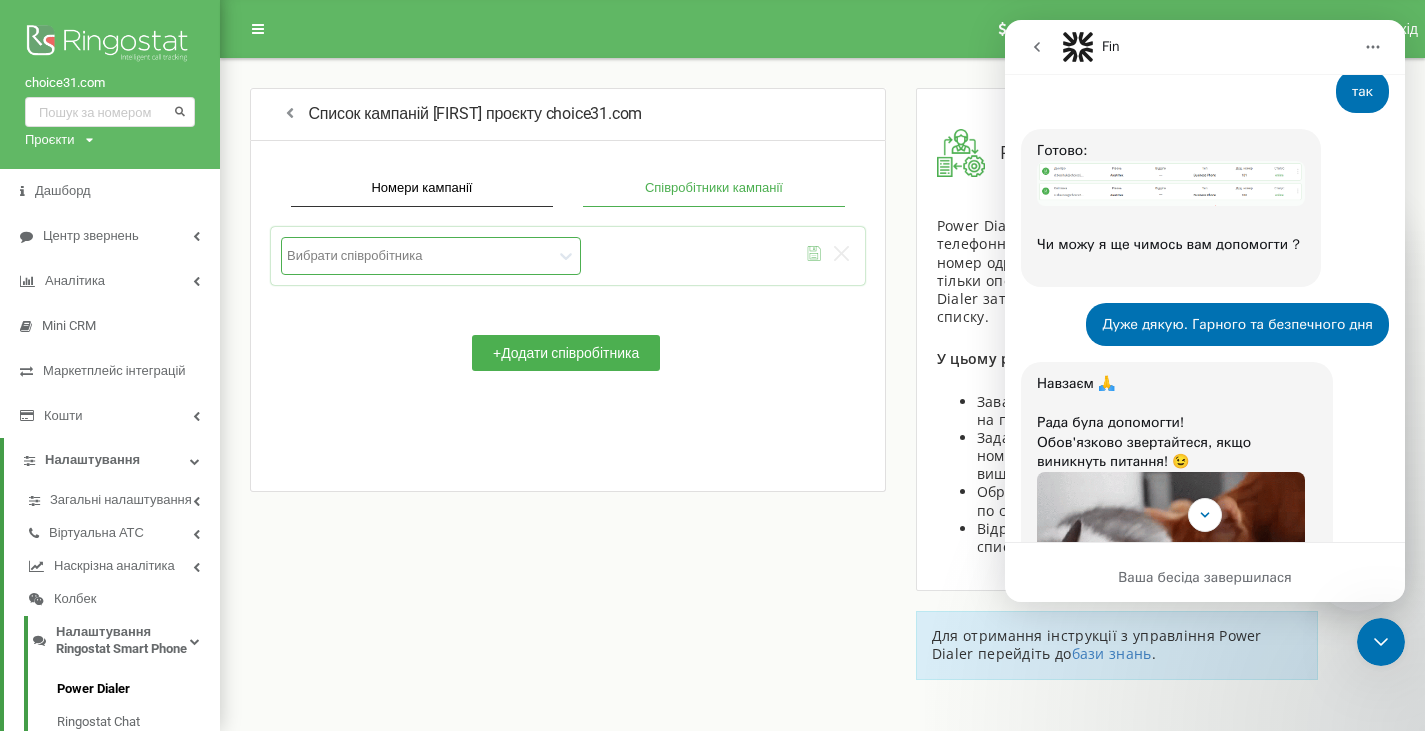 scroll, scrollTop: 3528, scrollLeft: 0, axis: vertical 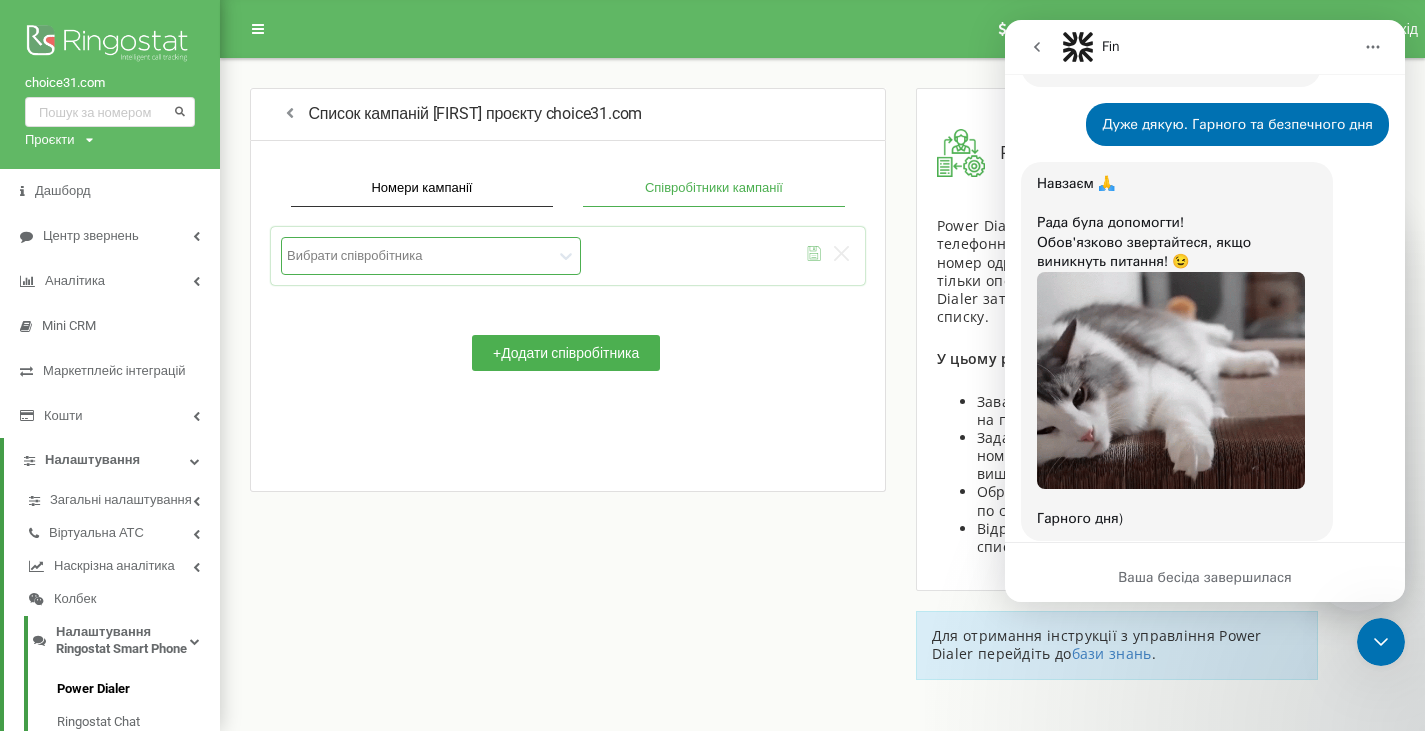 click on "Ваша бесіда завершилася" at bounding box center (1205, 577) 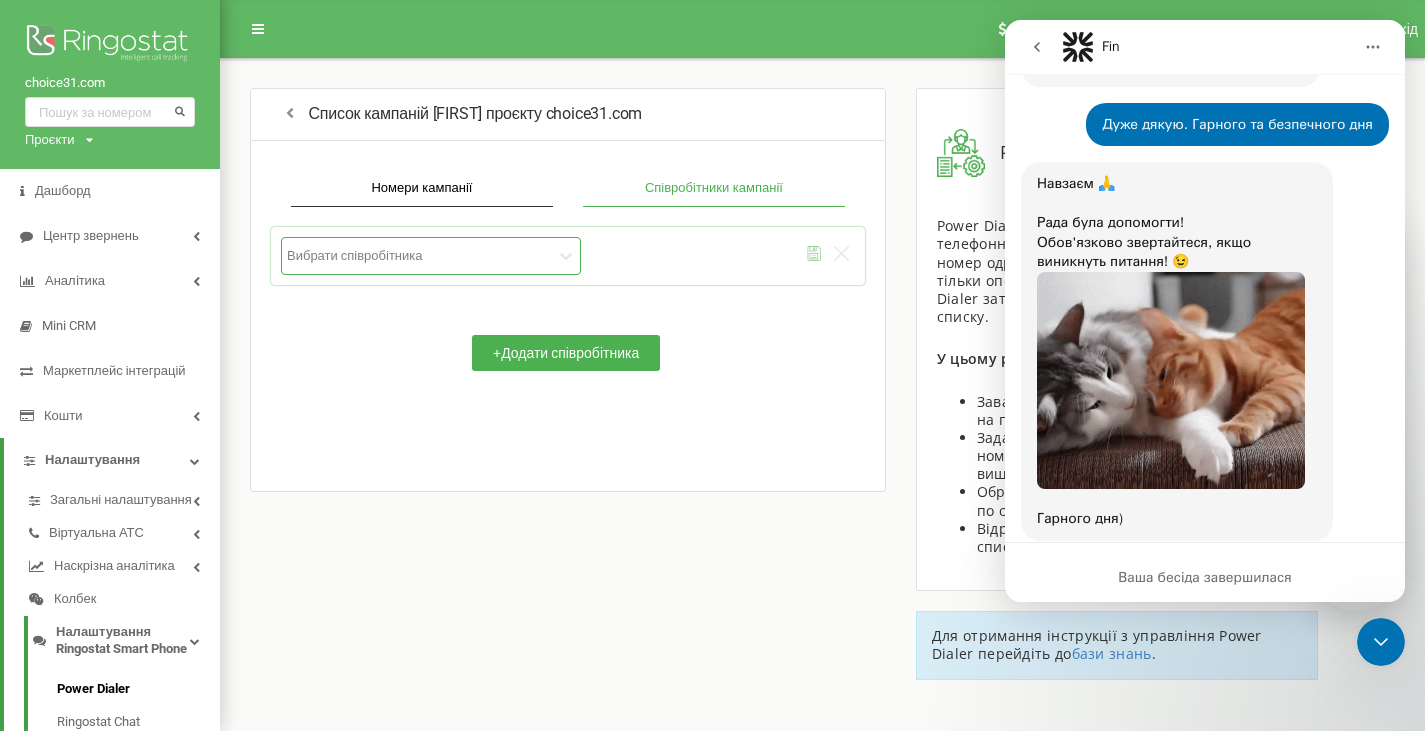 click at bounding box center [1373, 47] 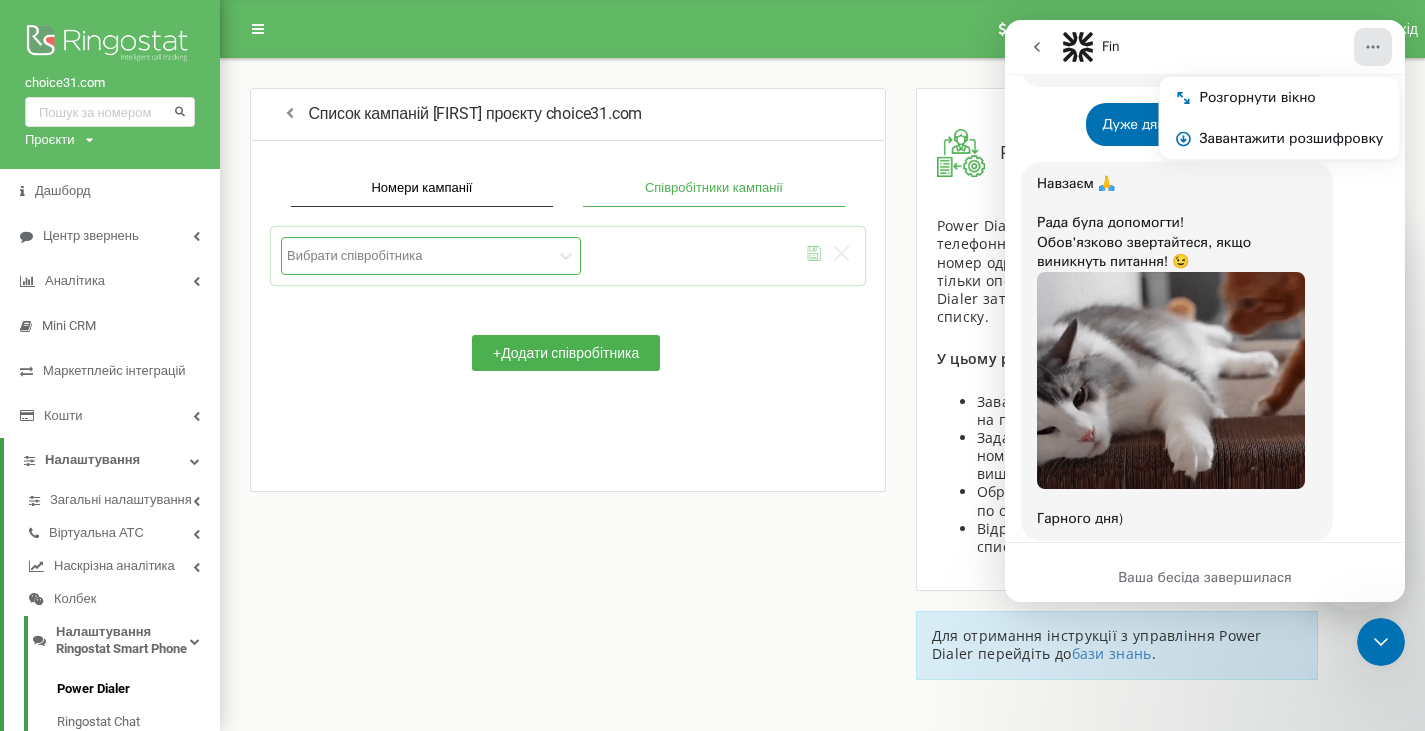 click at bounding box center [1037, 47] 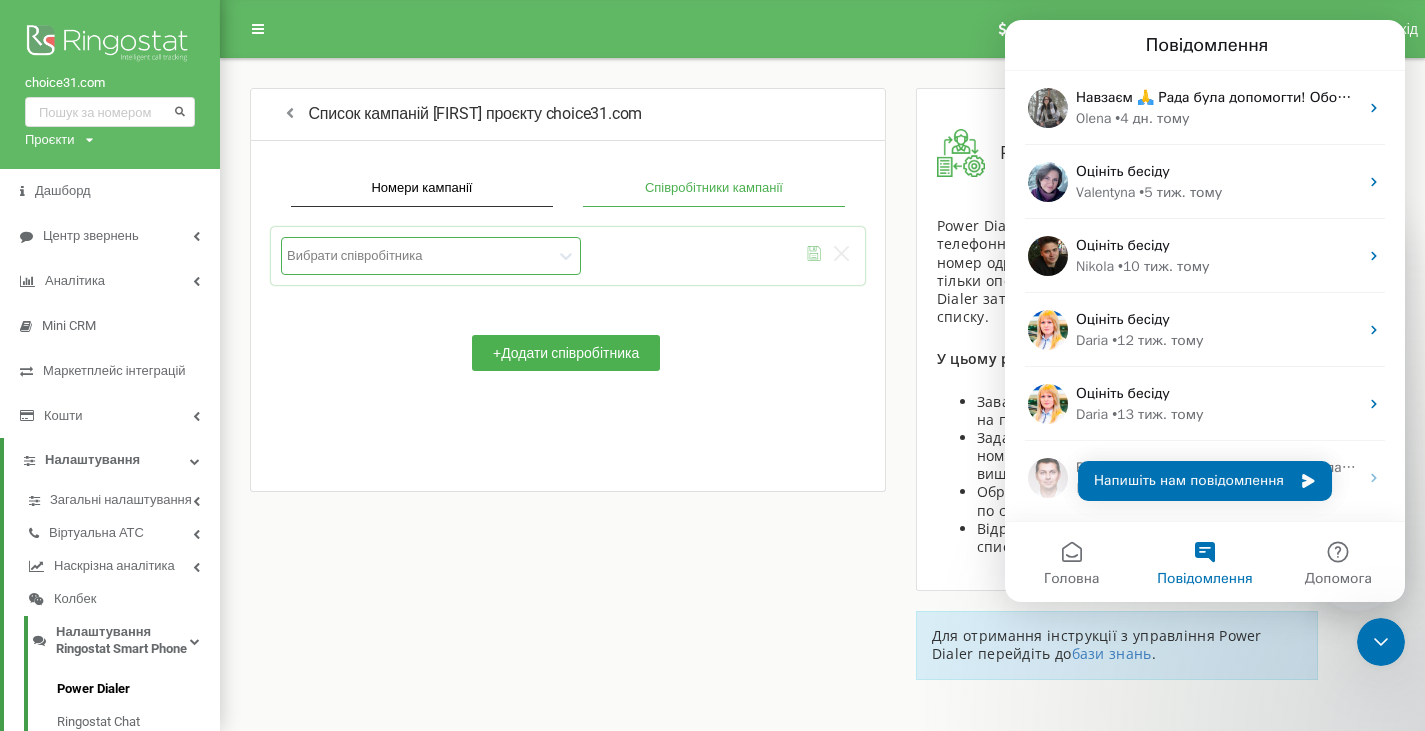 scroll, scrollTop: 0, scrollLeft: 0, axis: both 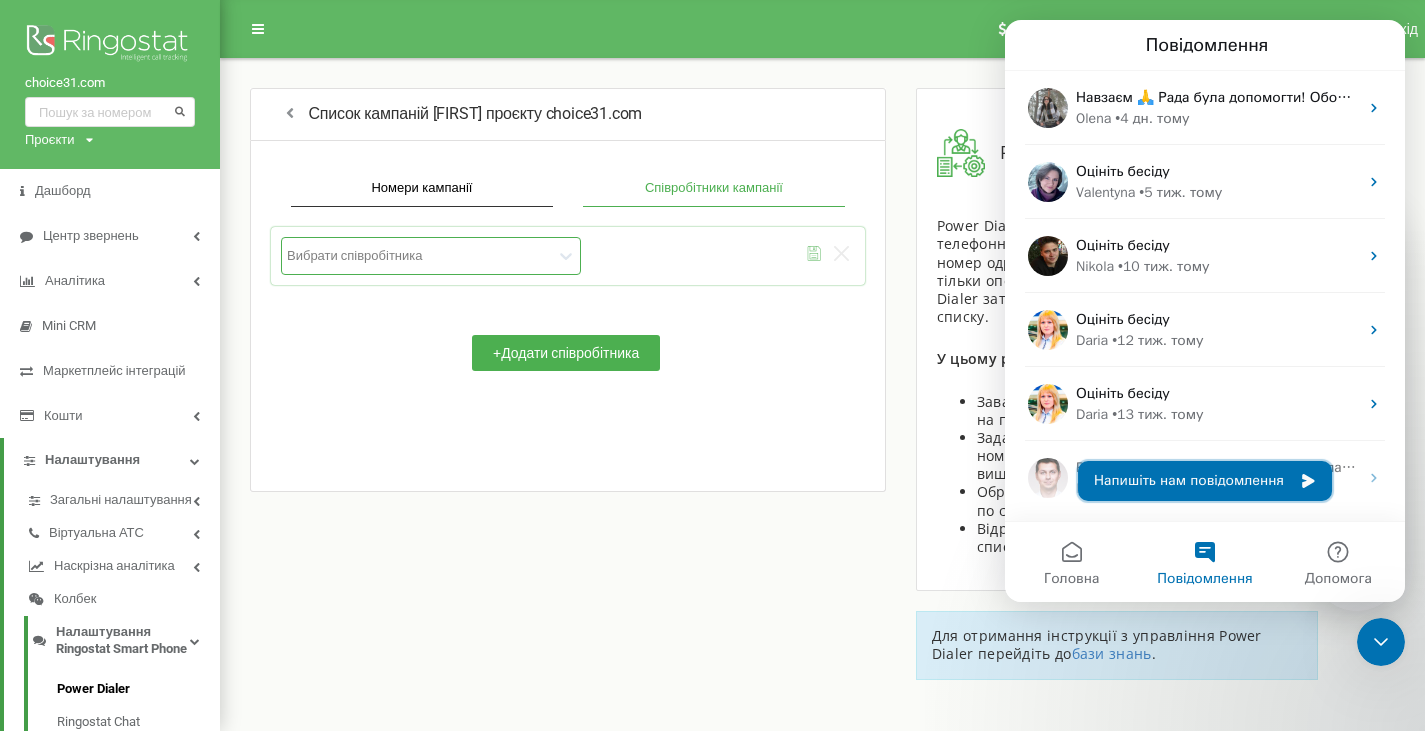 click on "Напишіть нам повідомлення" at bounding box center (1205, 481) 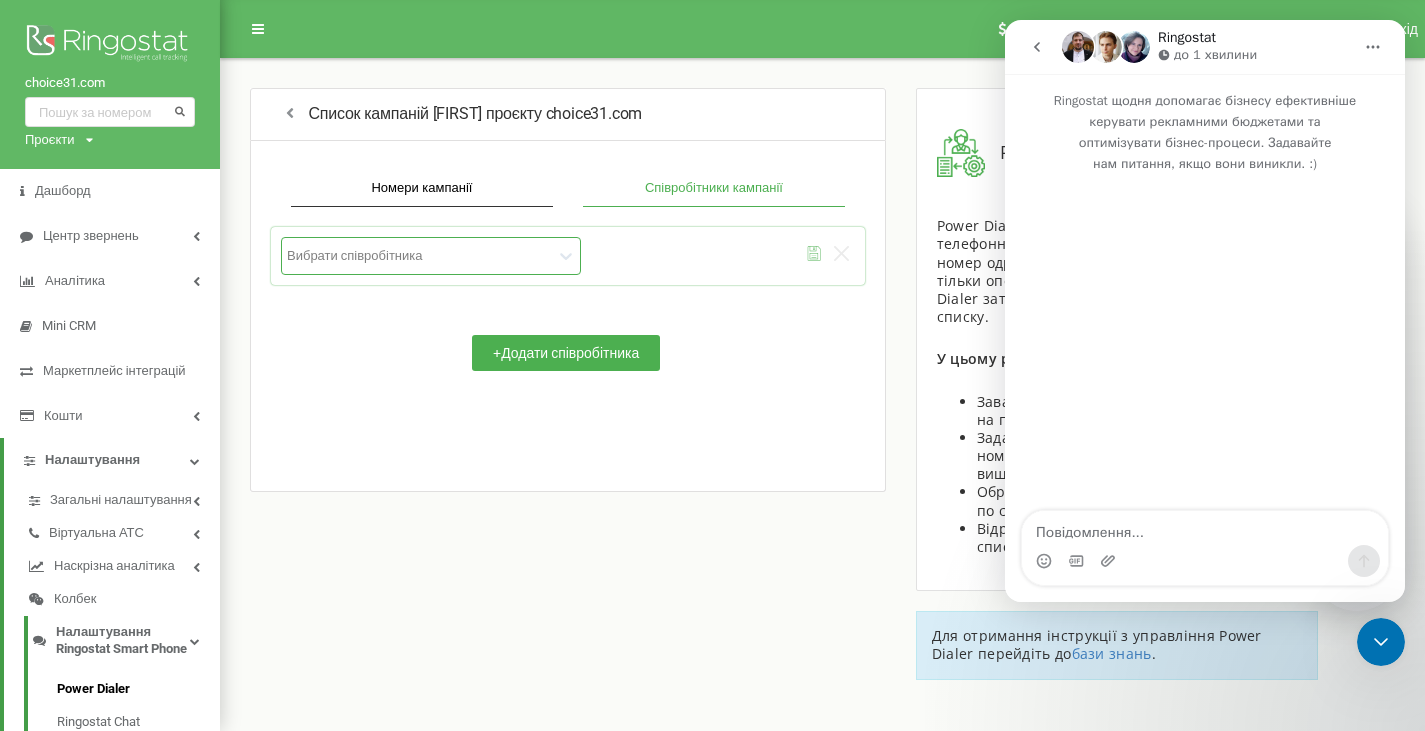 click at bounding box center [1205, 528] 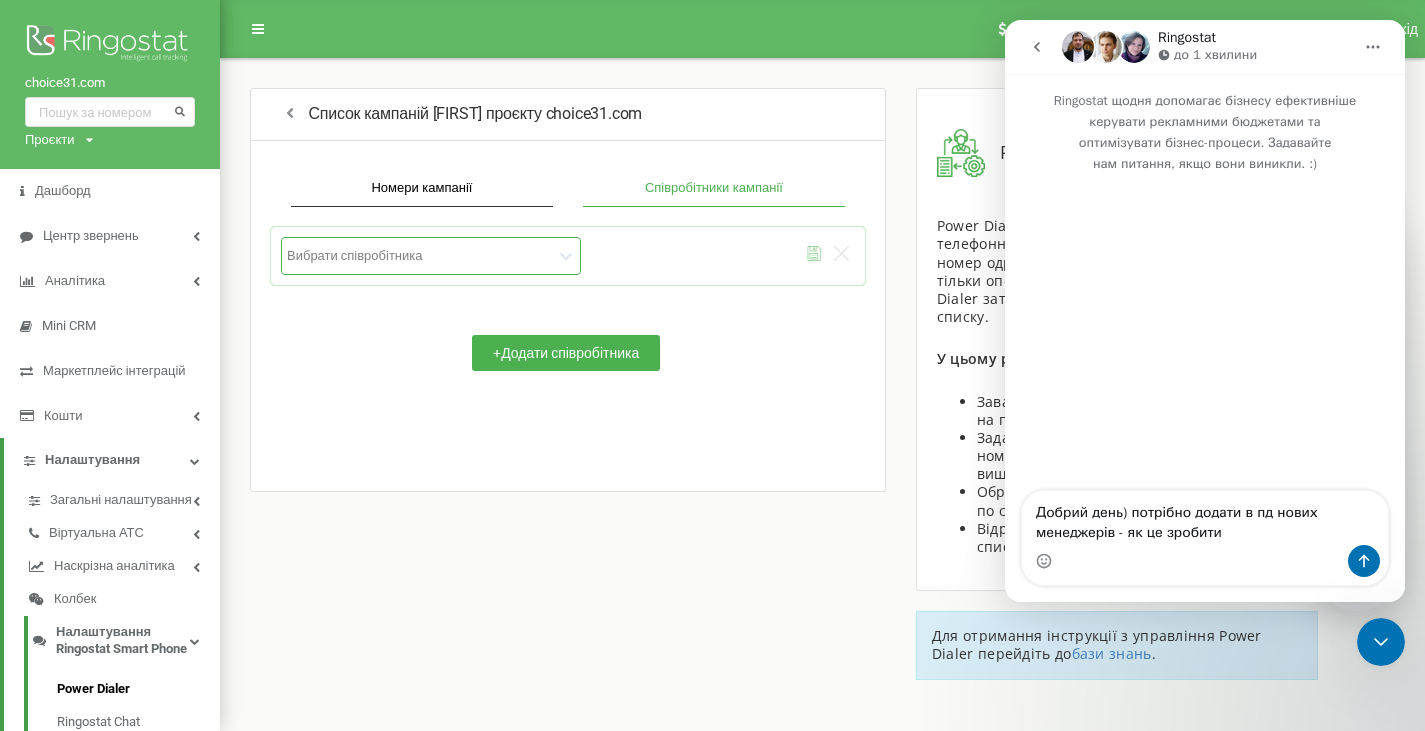 type on "Добрий день) потрібно додати в пд нових менеджерів - як це зробити?" 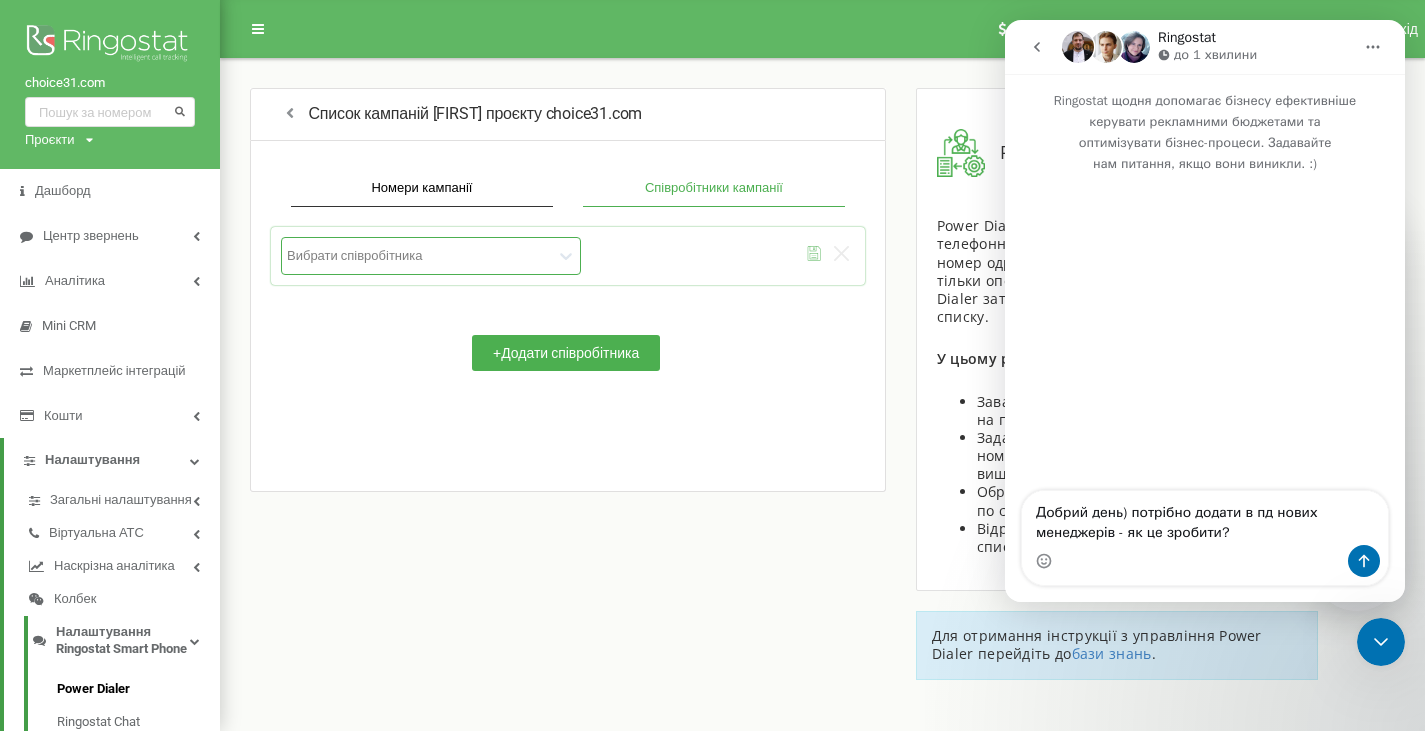 type 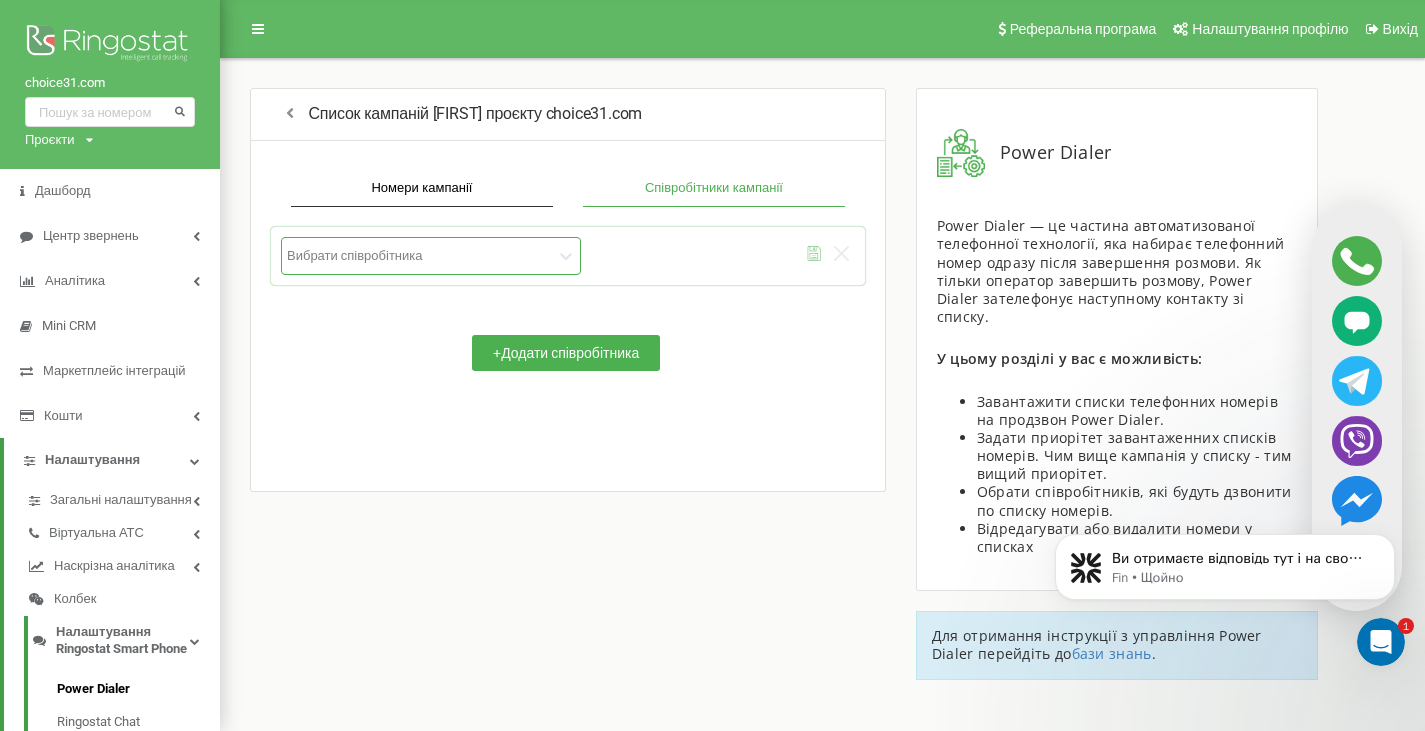 scroll, scrollTop: 0, scrollLeft: 0, axis: both 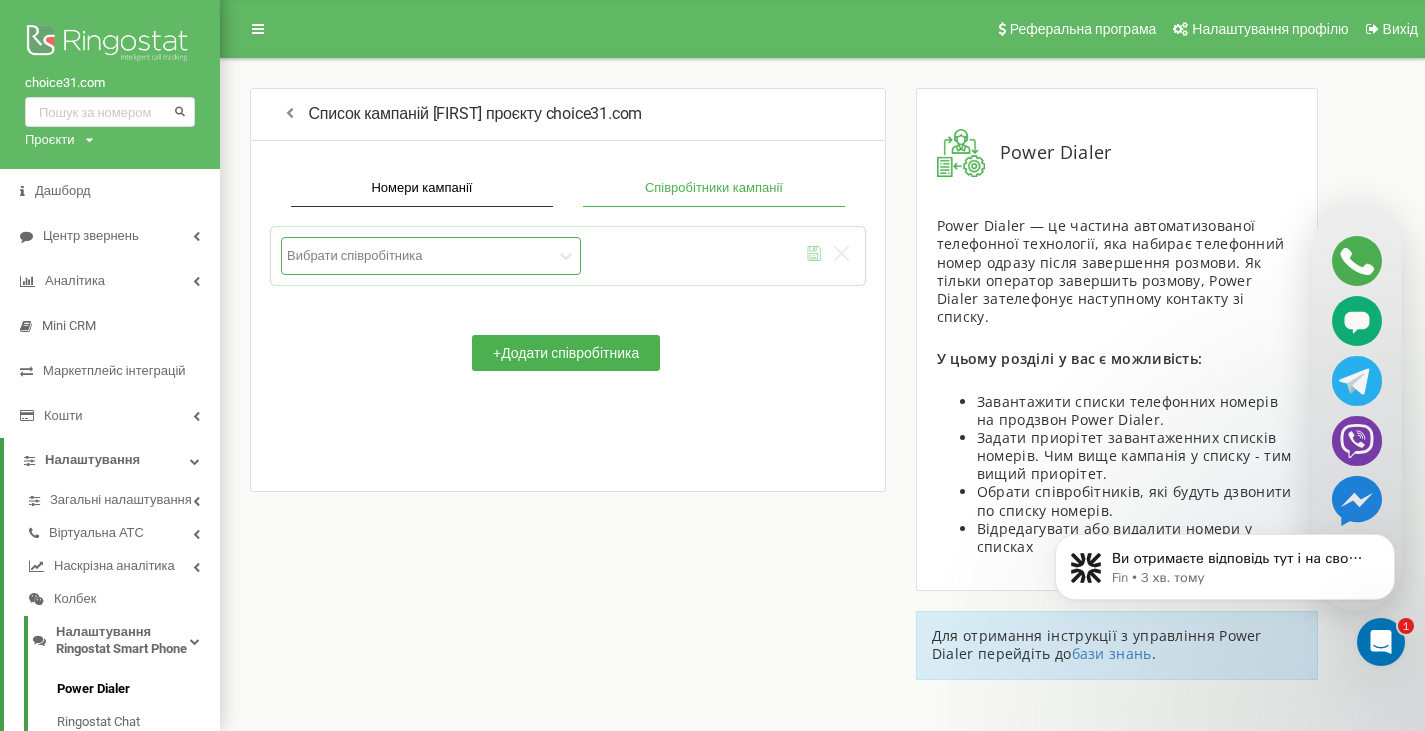 click 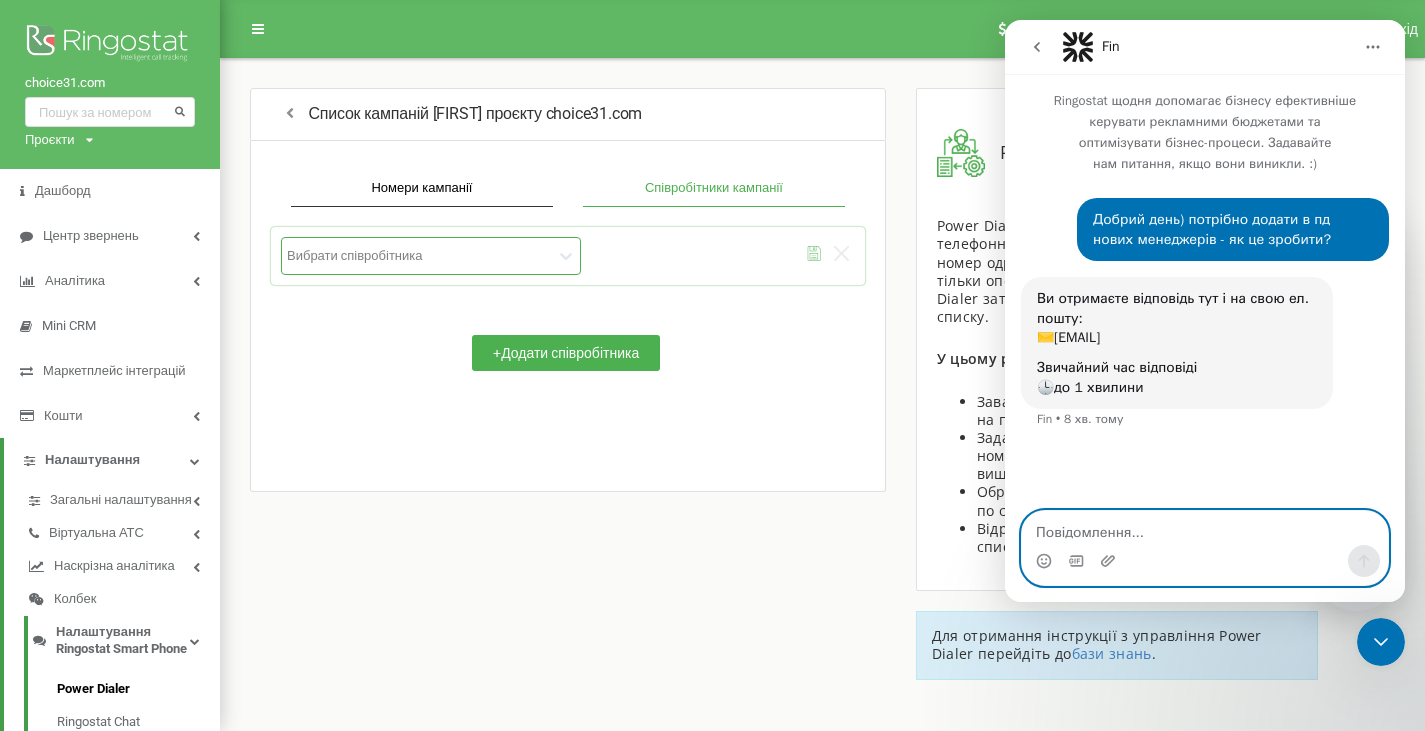 click at bounding box center (1205, 528) 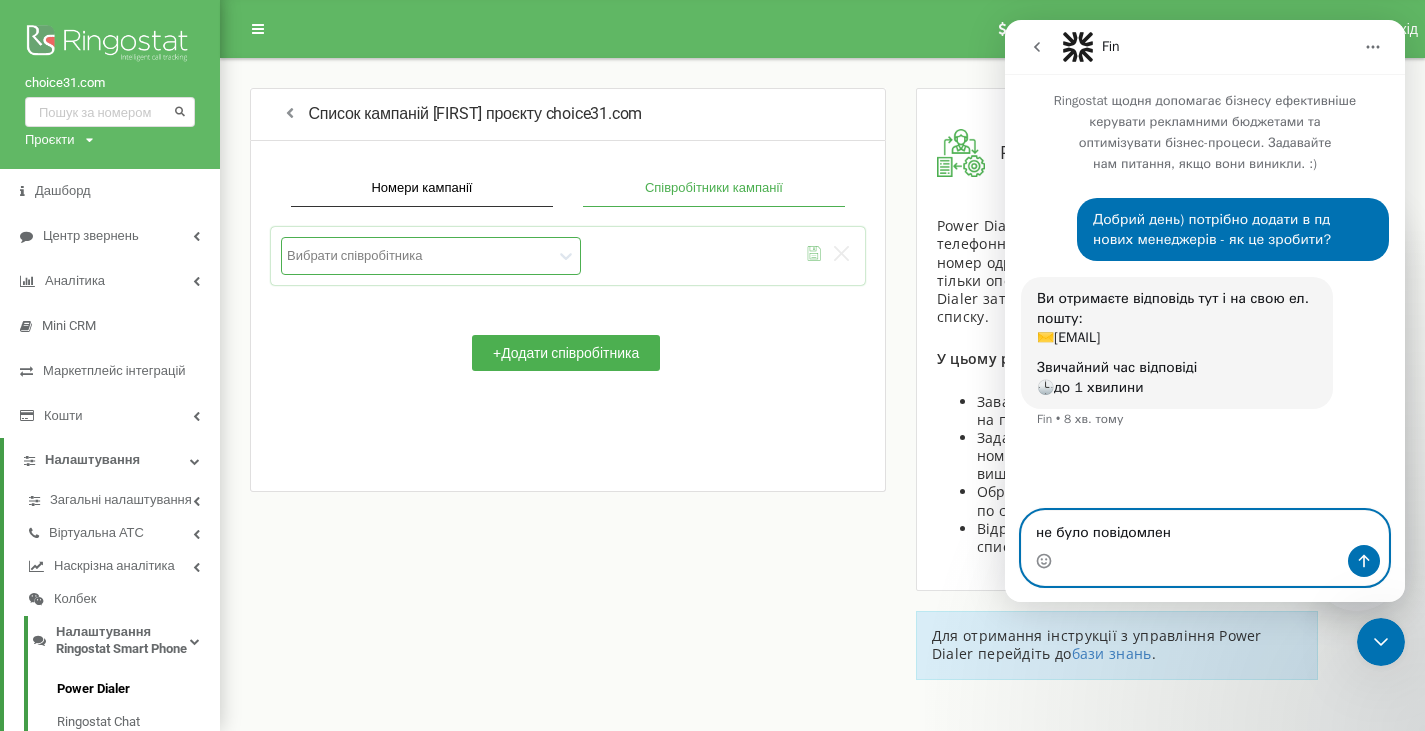 type on "не було повідомлень" 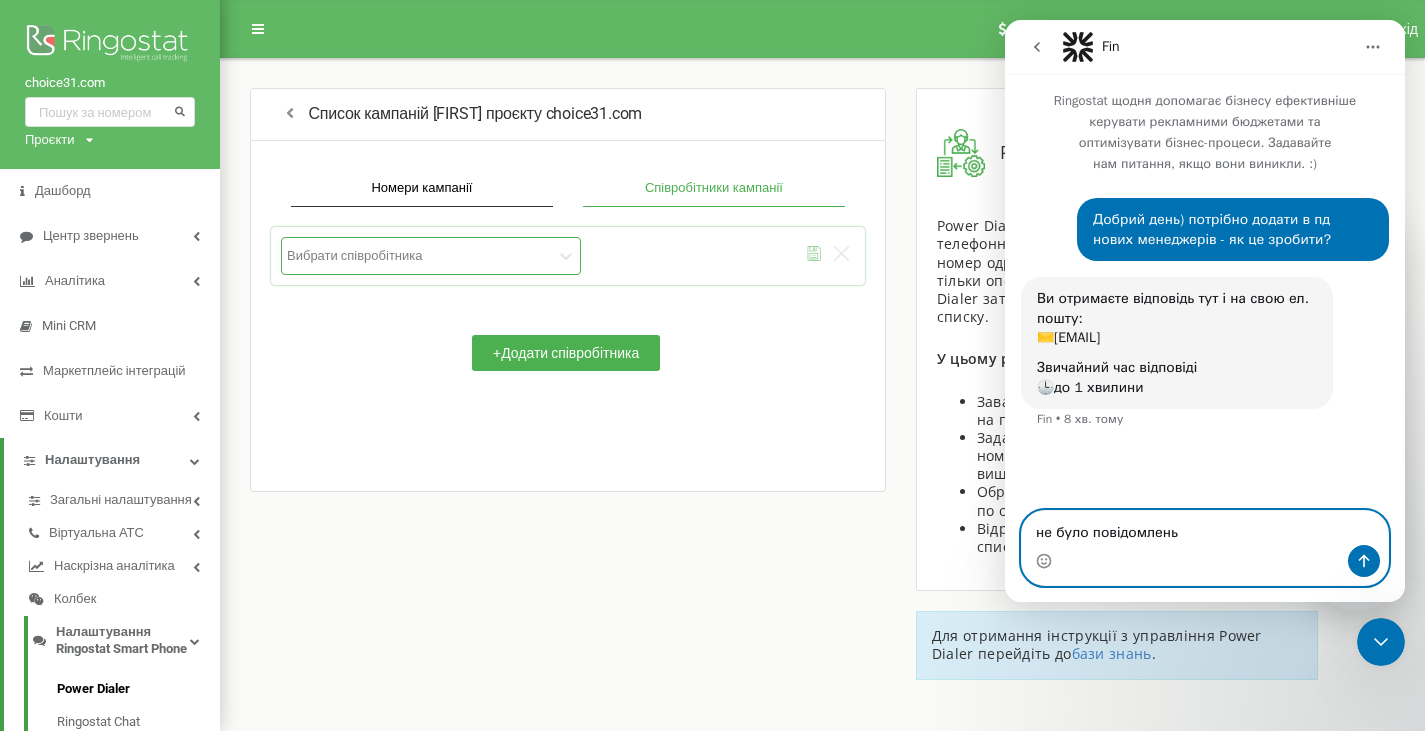 type 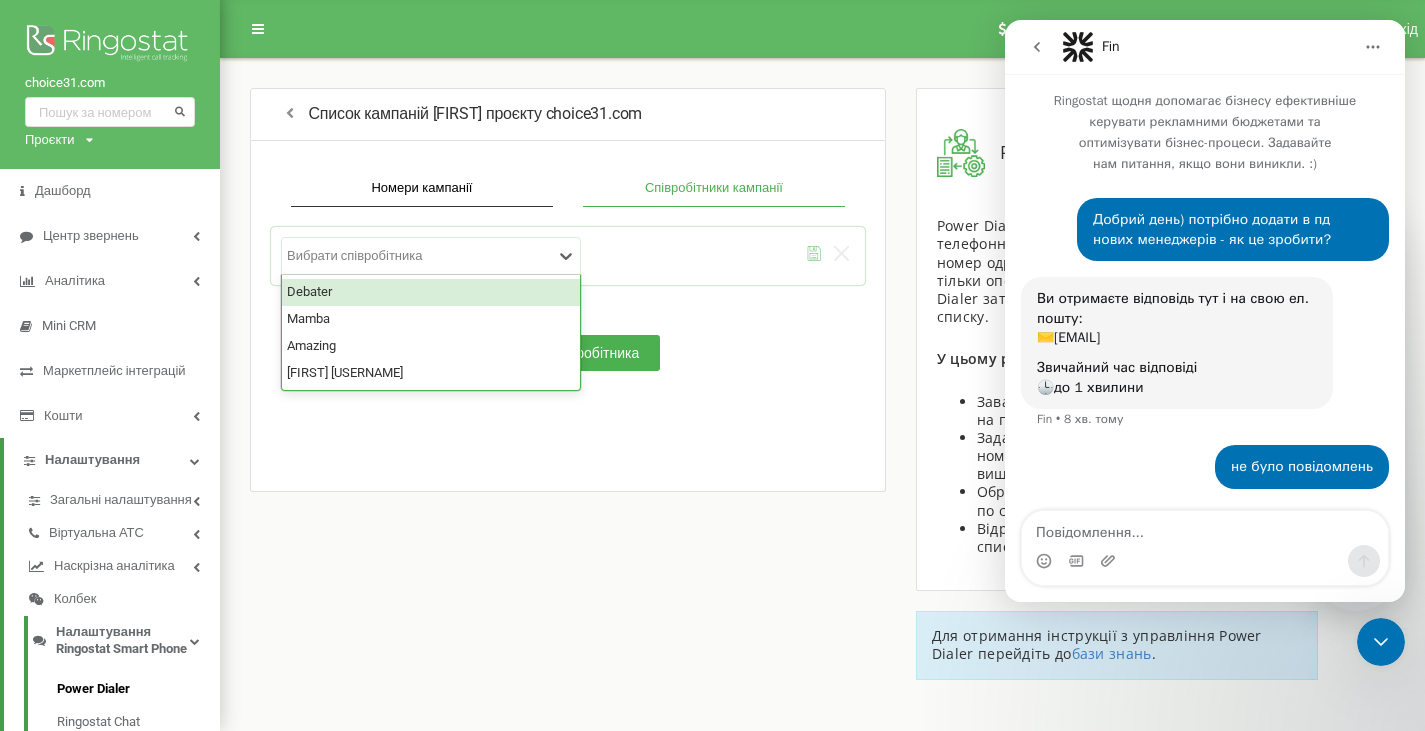 click at bounding box center (420, 255) 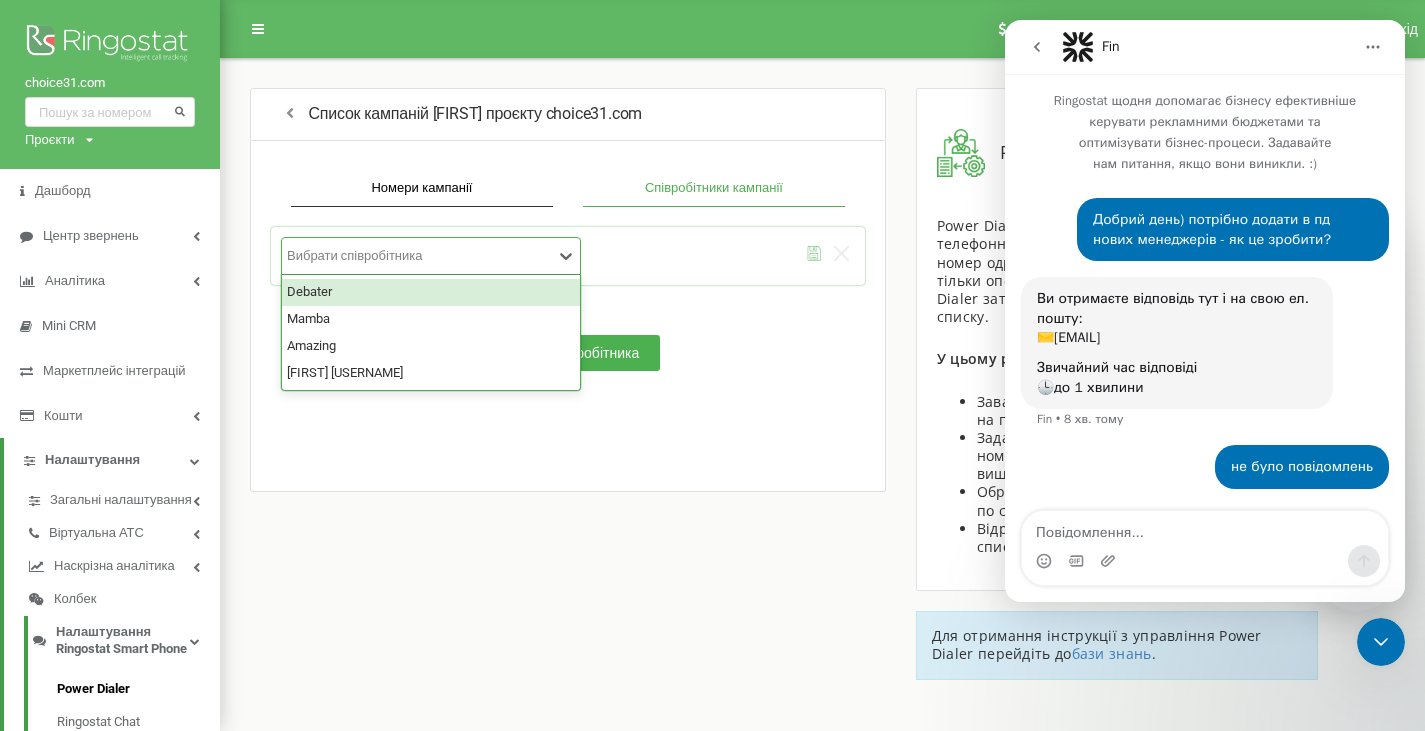 click on "4 results available. Use Up and Down to choose options, press Enter to select the currently focused option, press Escape to exit the menu, press Tab to select the option and exit the menu. Вибрати співробітника Debater Mamba Amazing Станіслав Statx +  Додати співробітника" at bounding box center [568, 324] 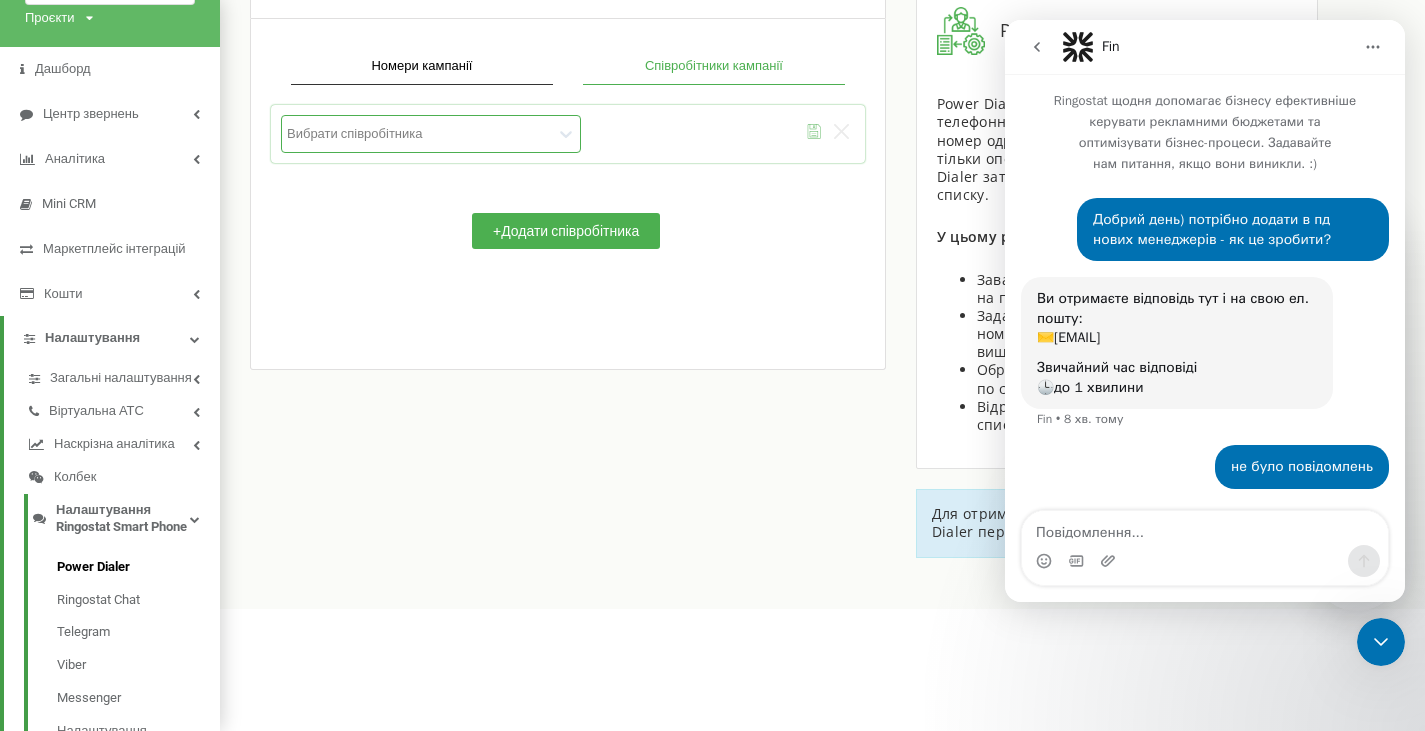 scroll, scrollTop: 27, scrollLeft: 0, axis: vertical 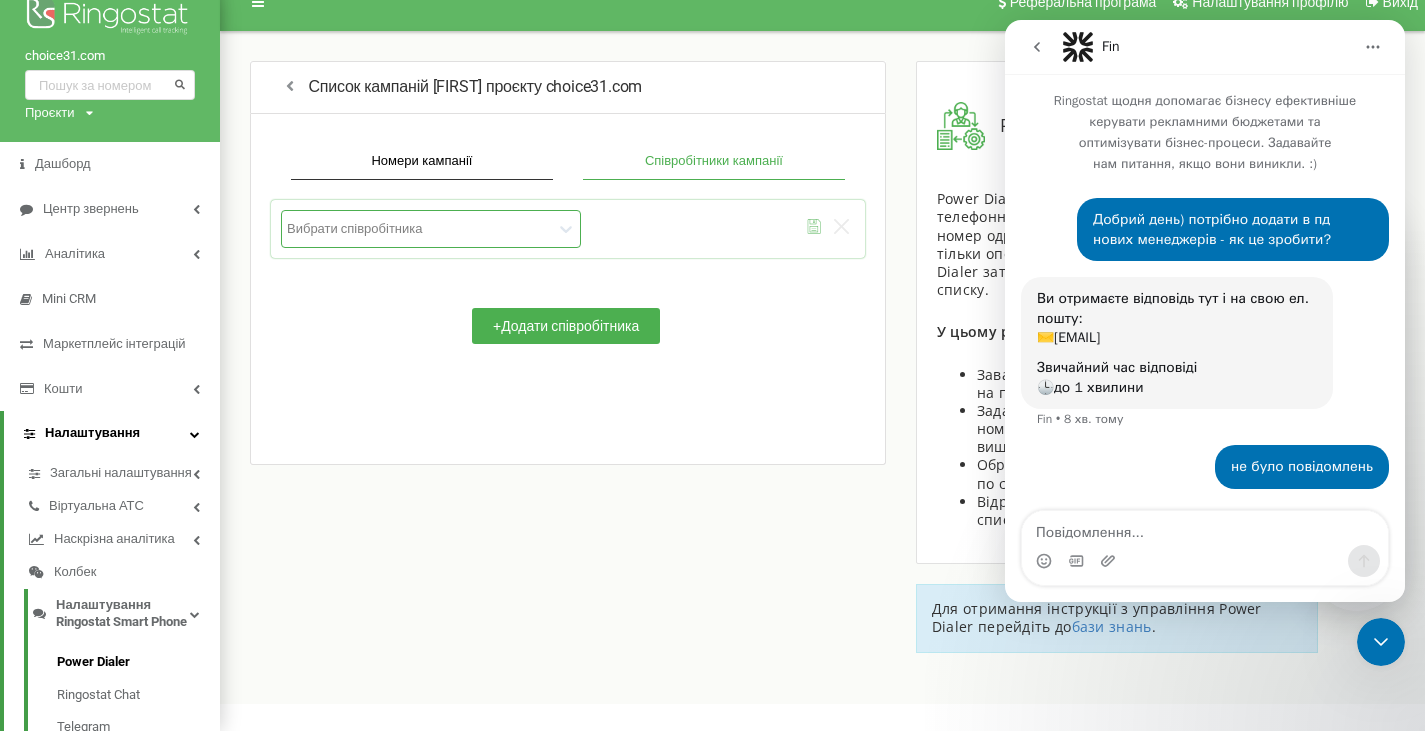 click on "Налаштування" at bounding box center [92, 433] 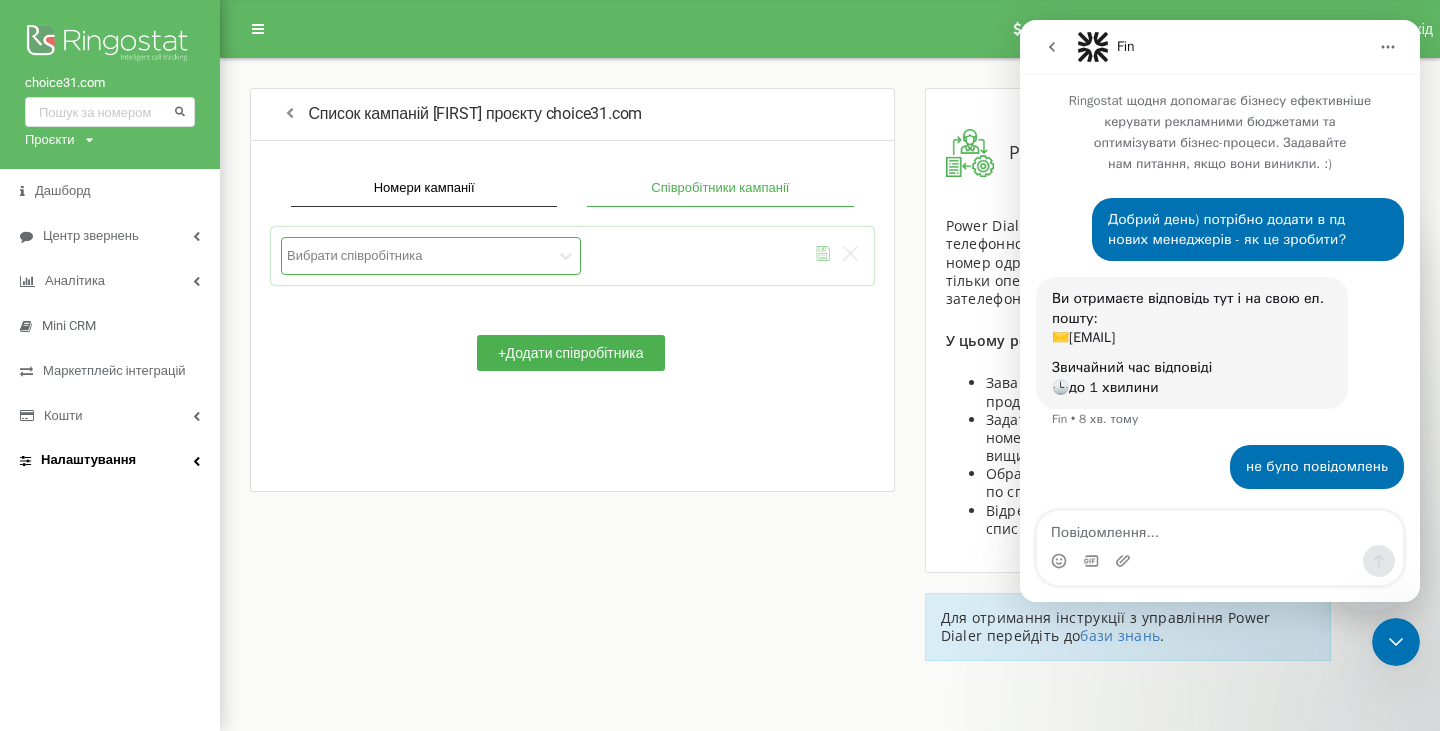click on "Налаштування" at bounding box center (88, 460) 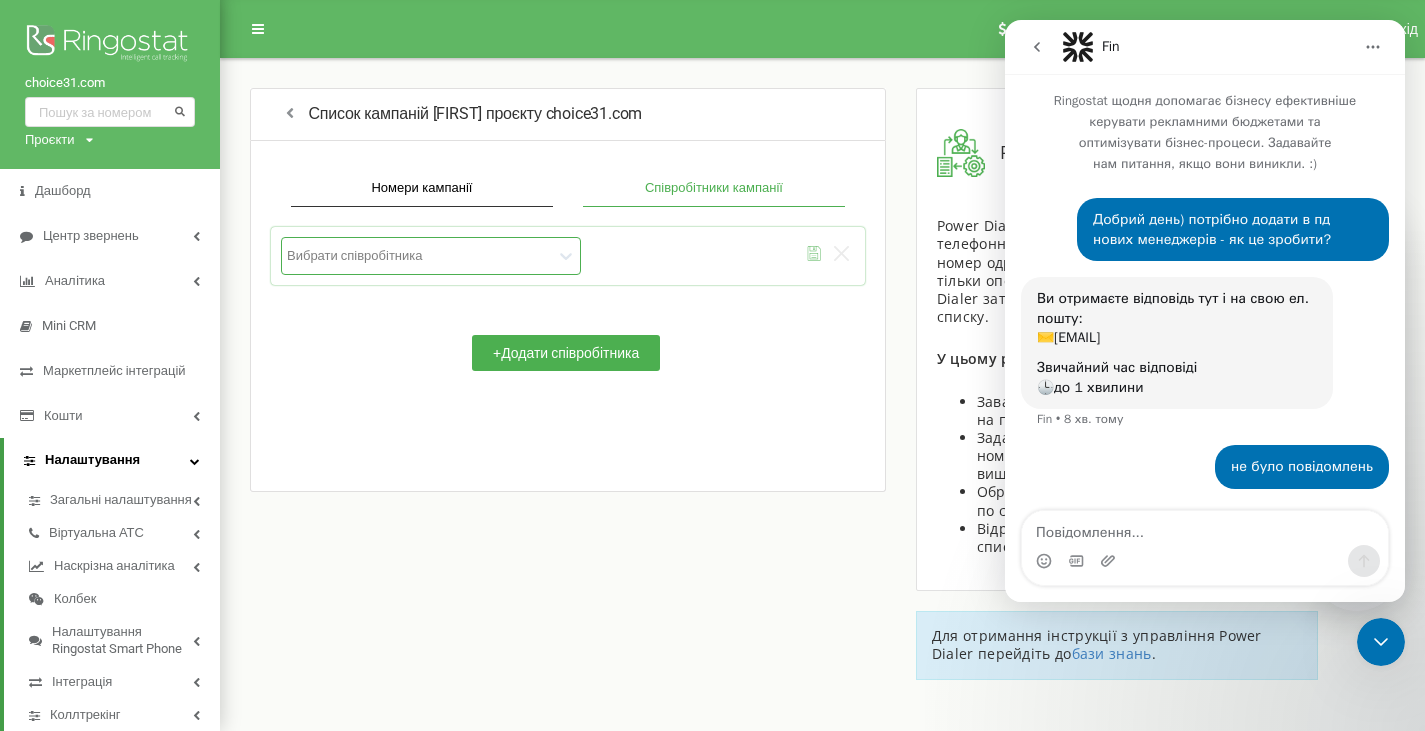 scroll, scrollTop: 81, scrollLeft: 0, axis: vertical 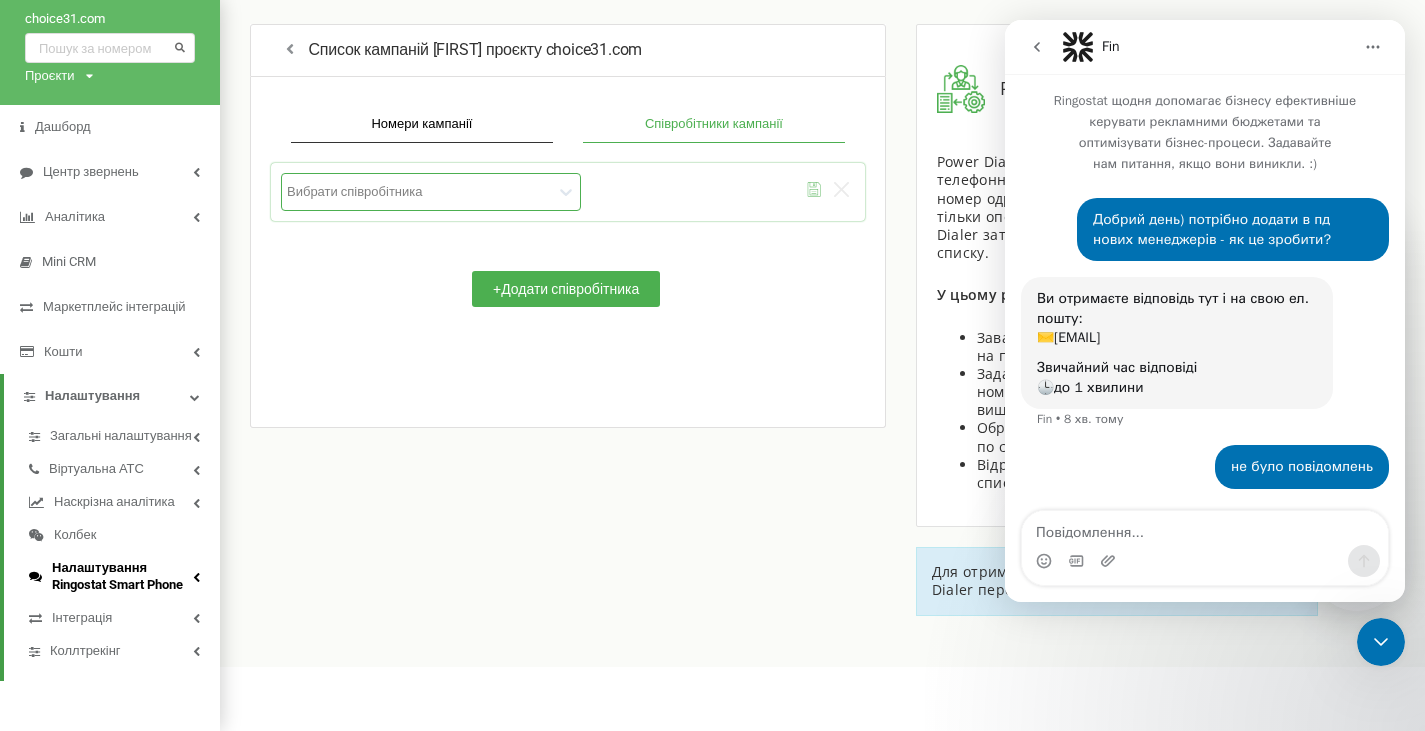 click on "Налаштування Ringostat Smart Phone" at bounding box center [122, 577] 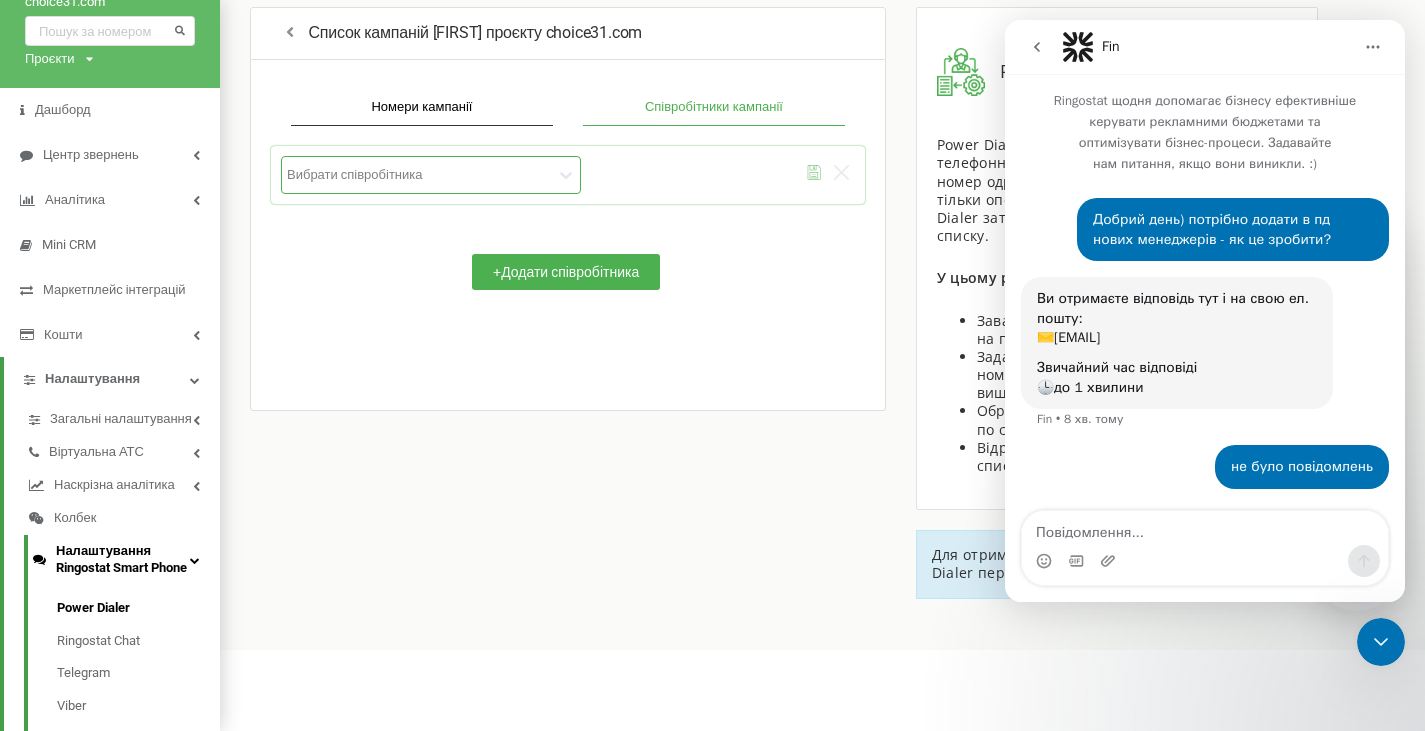 scroll, scrollTop: 281, scrollLeft: 0, axis: vertical 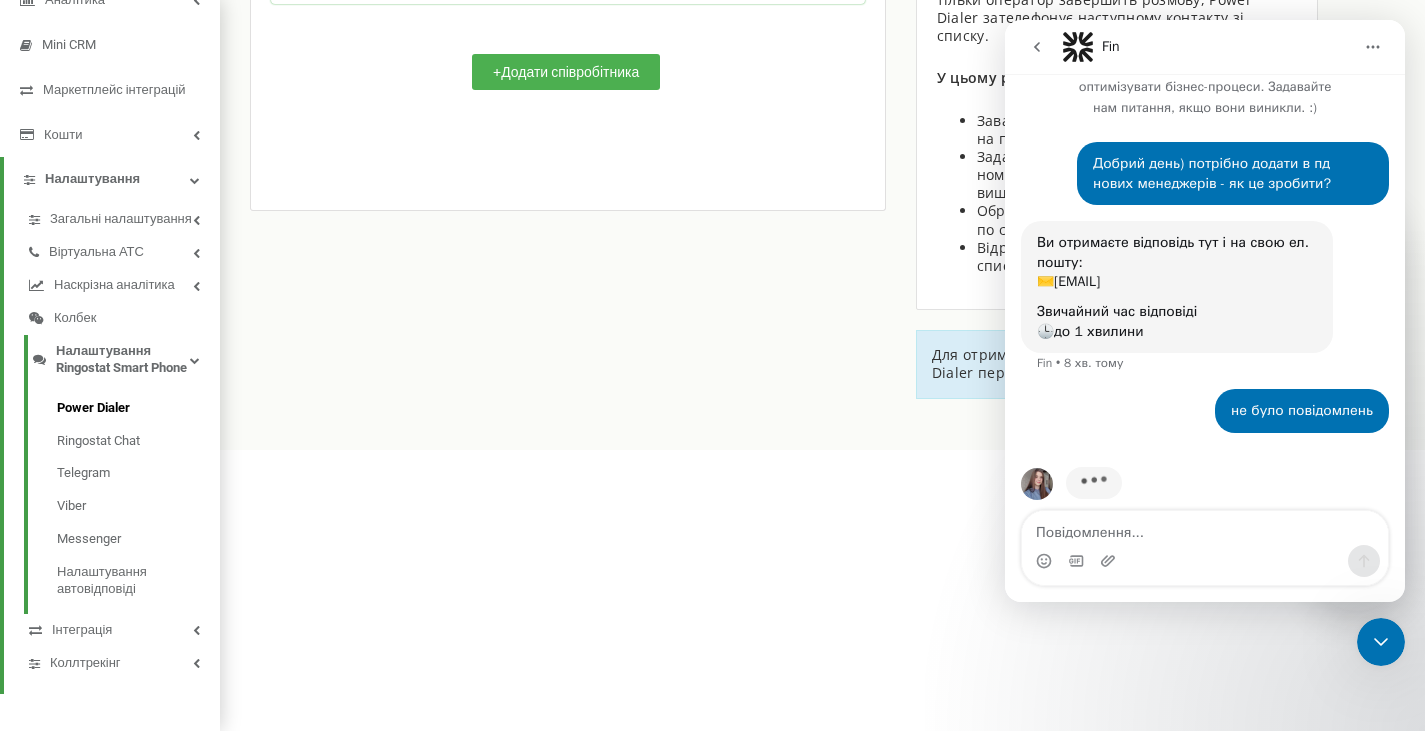 click on "Power Dialer" at bounding box center (93, 408) 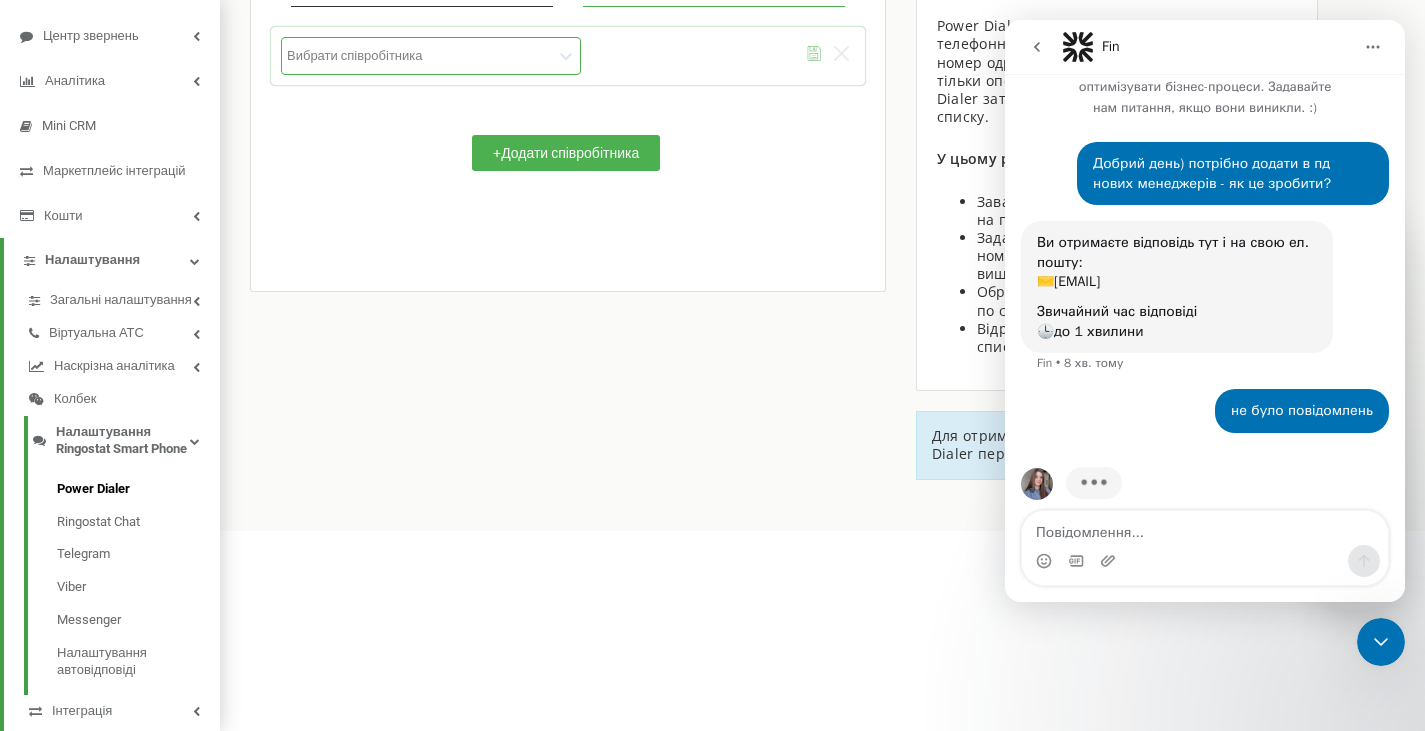 scroll, scrollTop: 106, scrollLeft: 0, axis: vertical 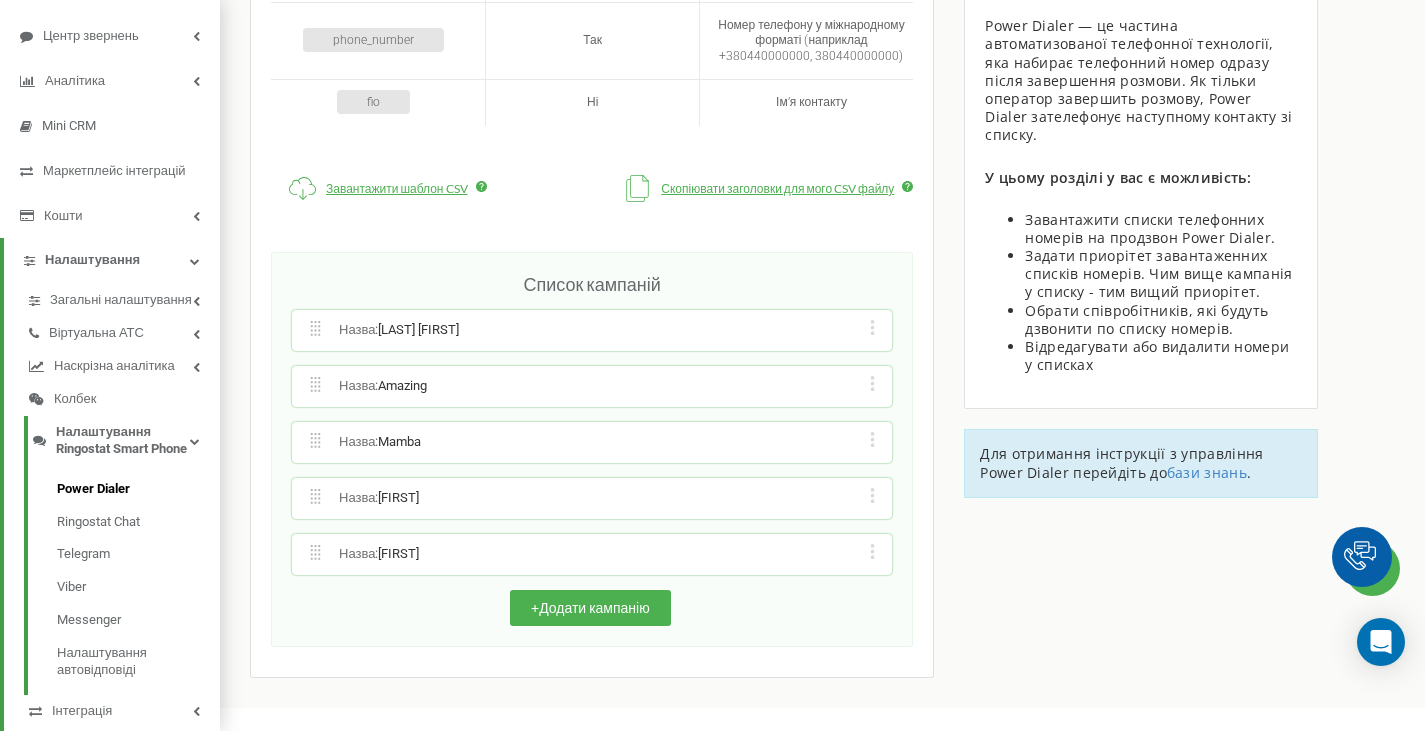 click on "Редагувати назву кампанії Редагувати список номерів кампанії Редагувати список співробітників кампанії Видалити кампанію з номерами" at bounding box center [872, 554] 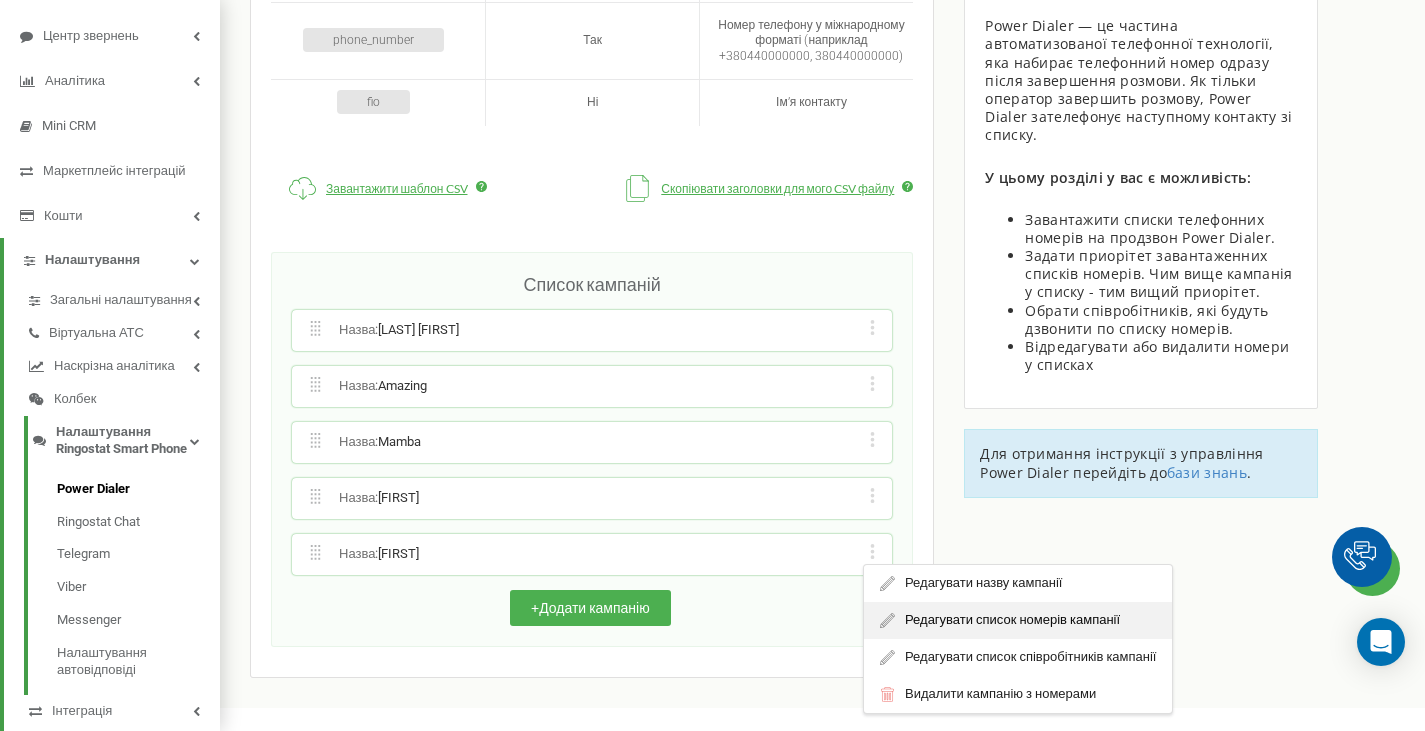 click on "Редагувати список номерів кампанії" at bounding box center (1018, 620) 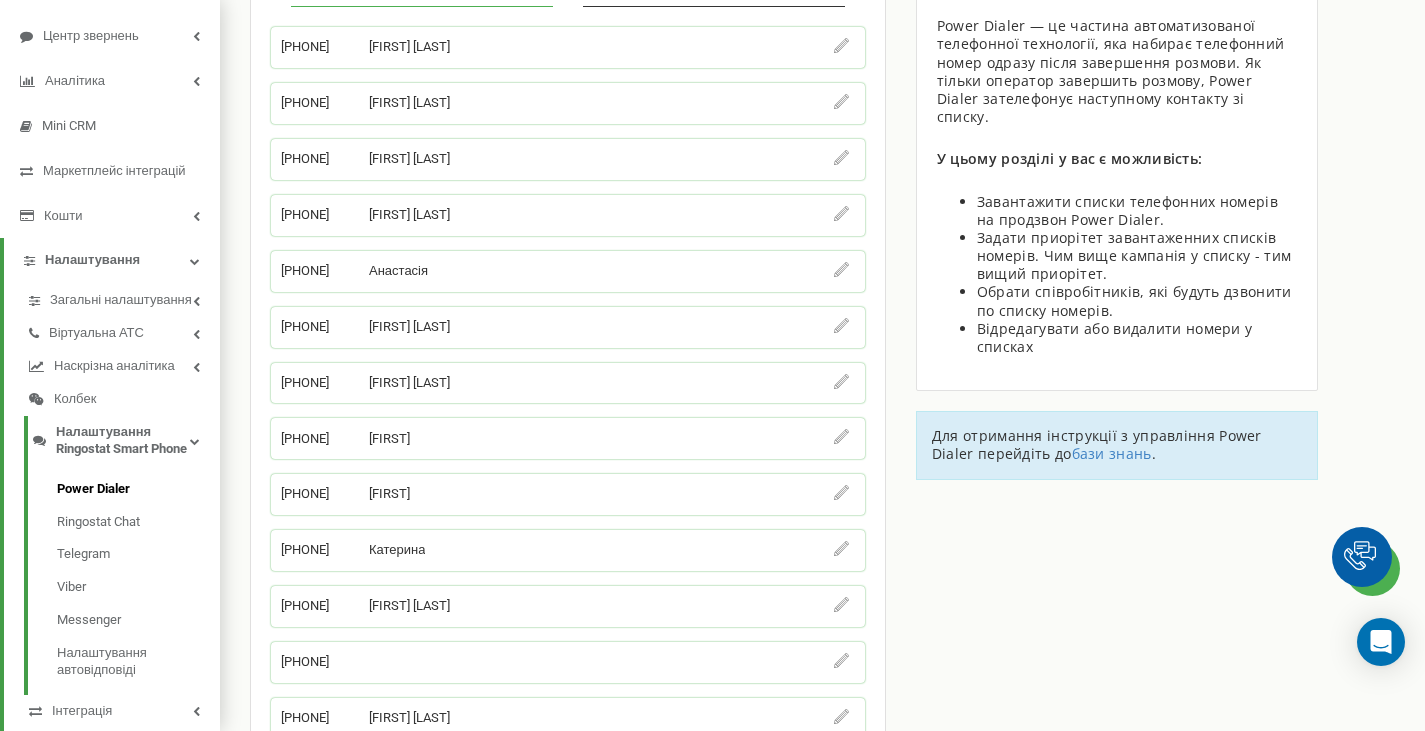 scroll, scrollTop: 0, scrollLeft: 0, axis: both 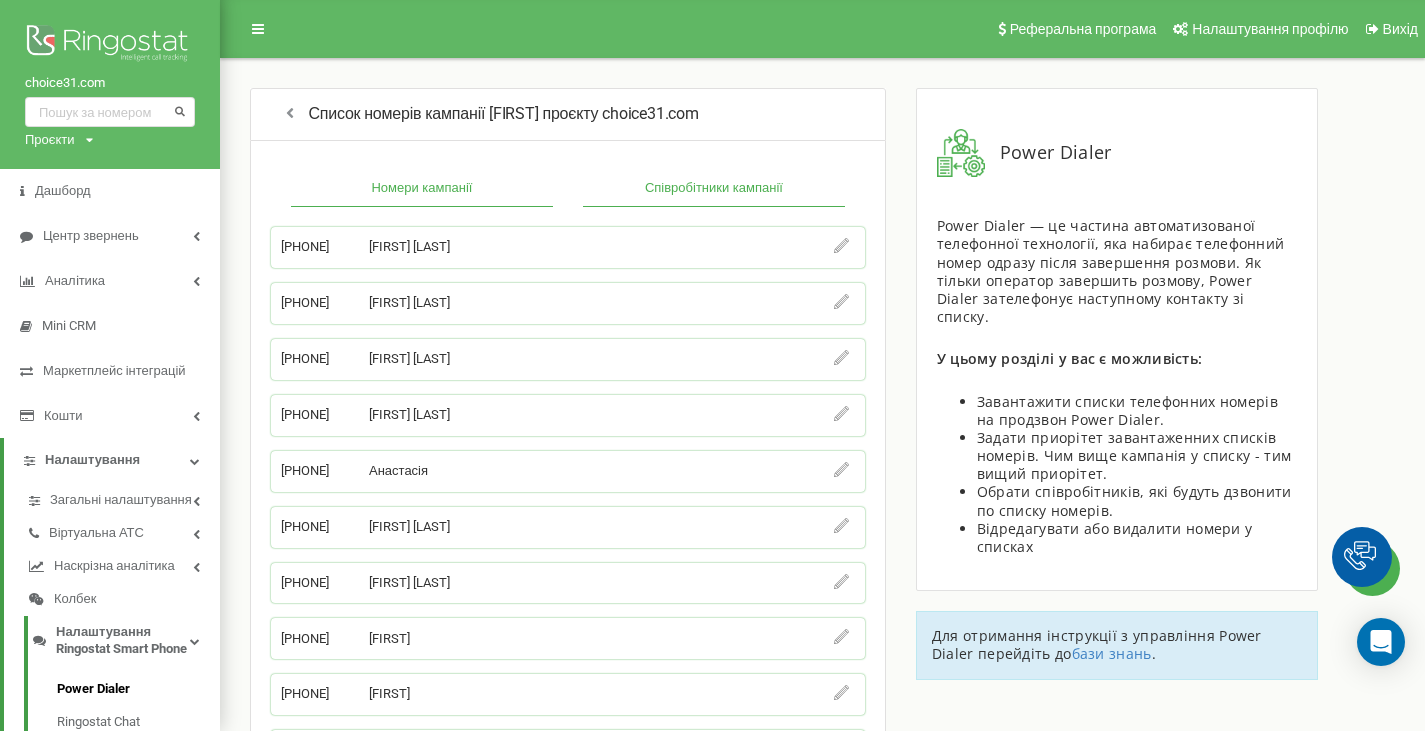 click on "Співробітники кампанії" at bounding box center [714, 189] 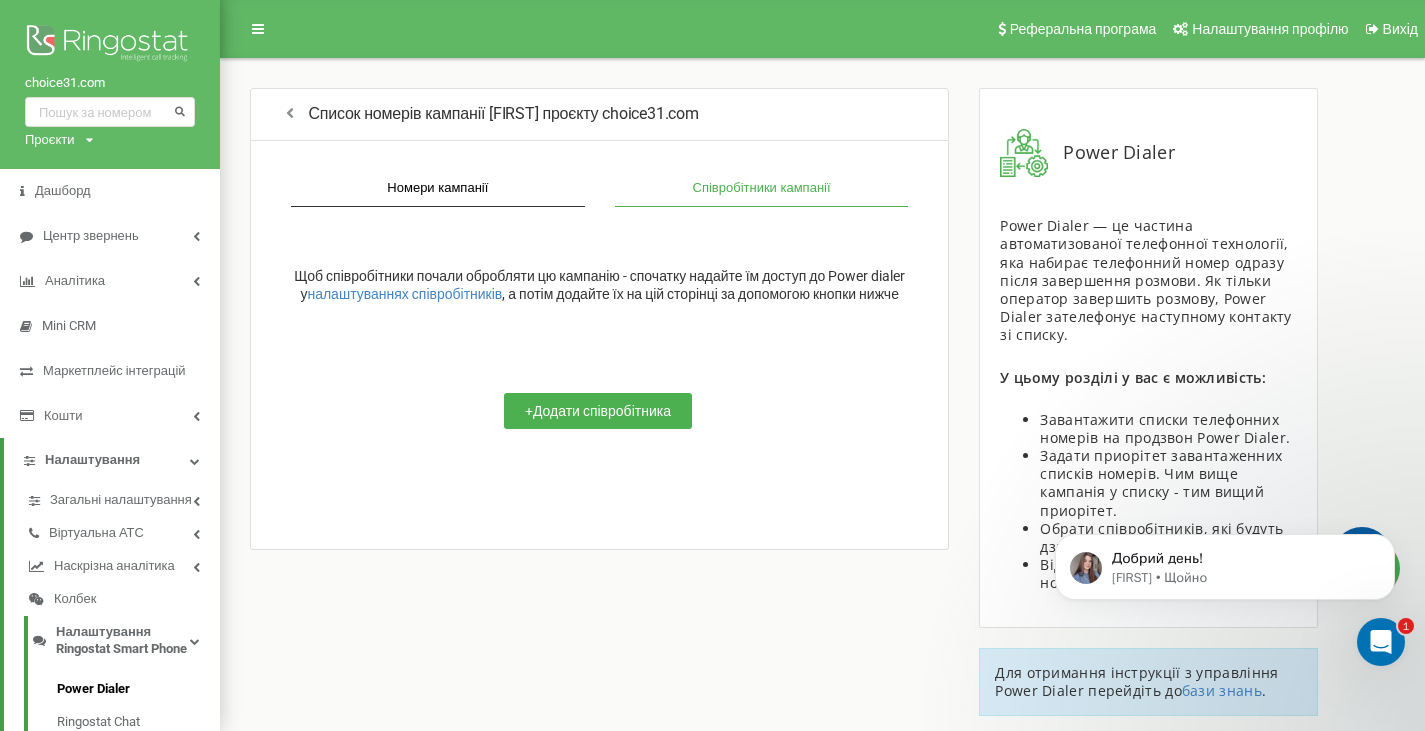 scroll, scrollTop: 0, scrollLeft: 0, axis: both 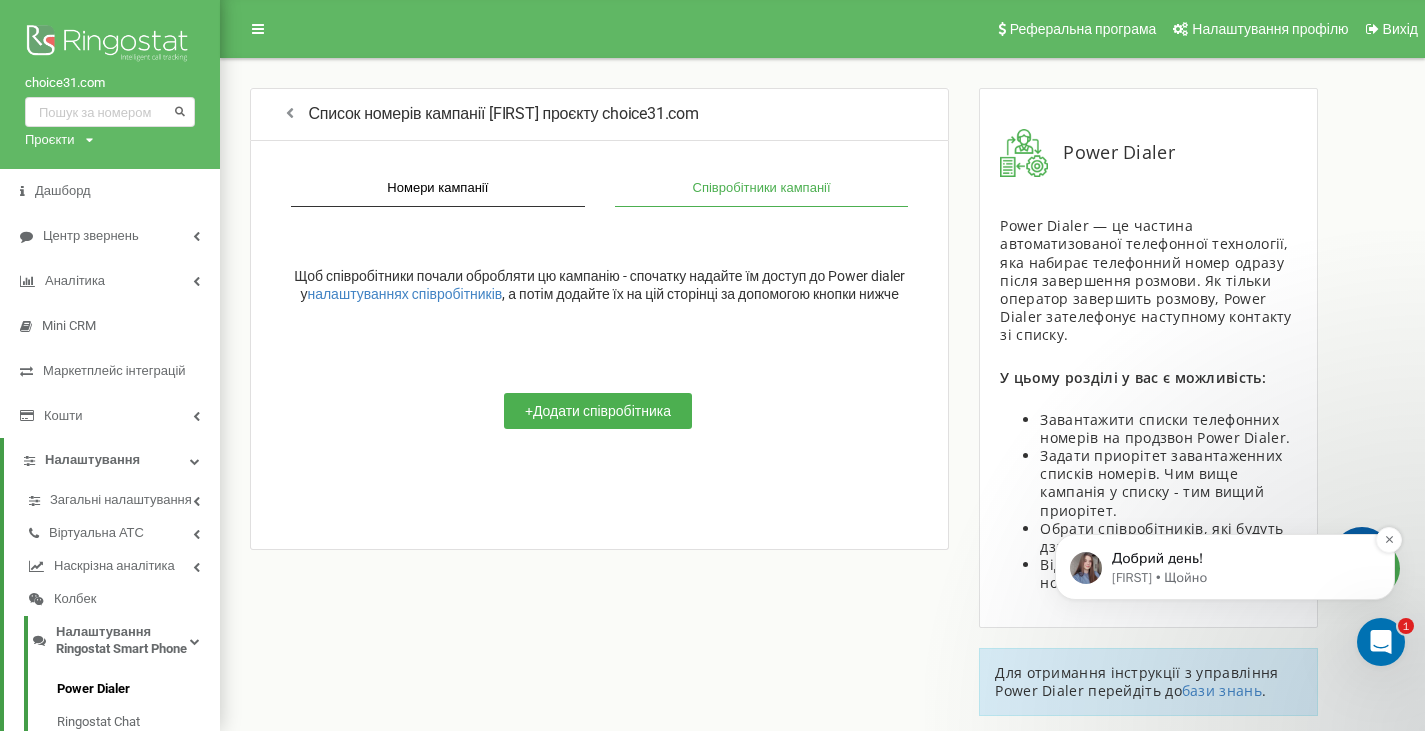 click on "Добрий день!" at bounding box center [1241, 559] 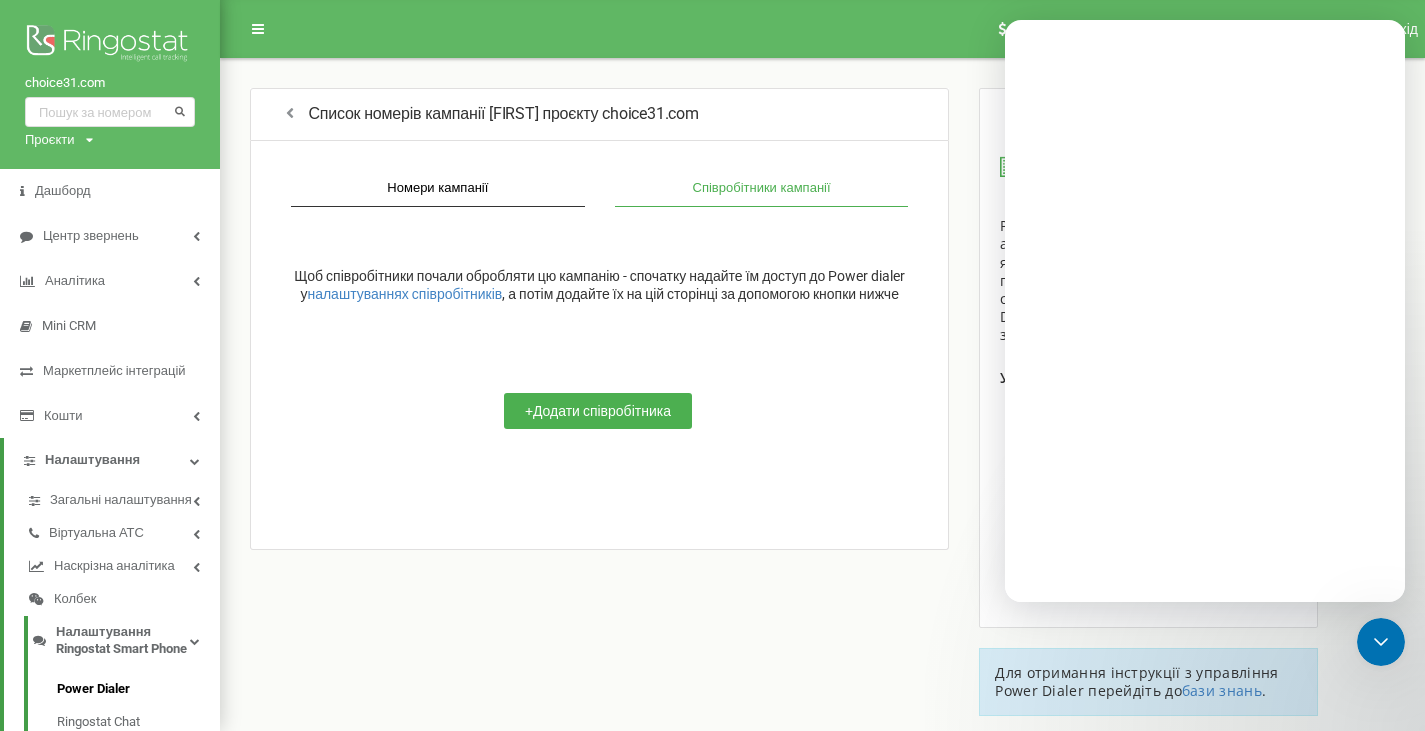 scroll, scrollTop: 0, scrollLeft: 0, axis: both 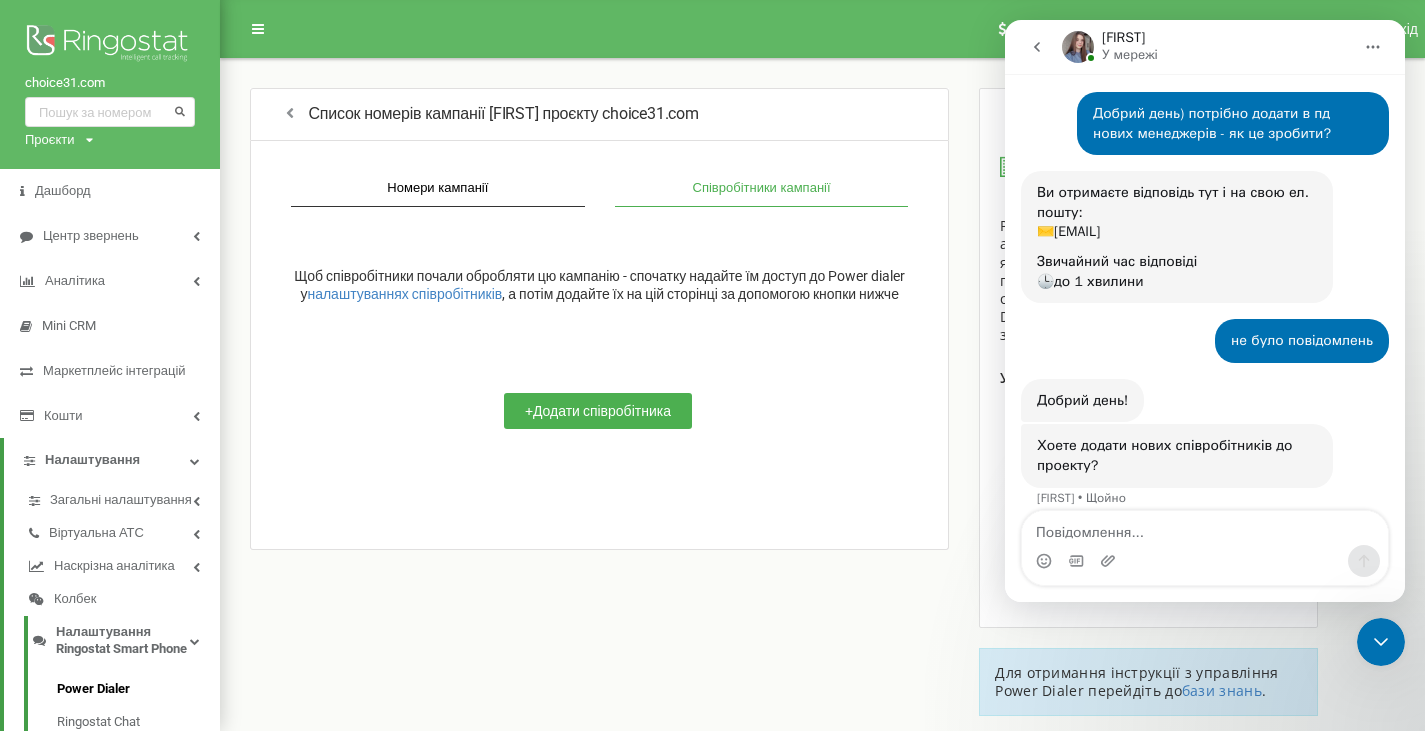 click at bounding box center [1205, 528] 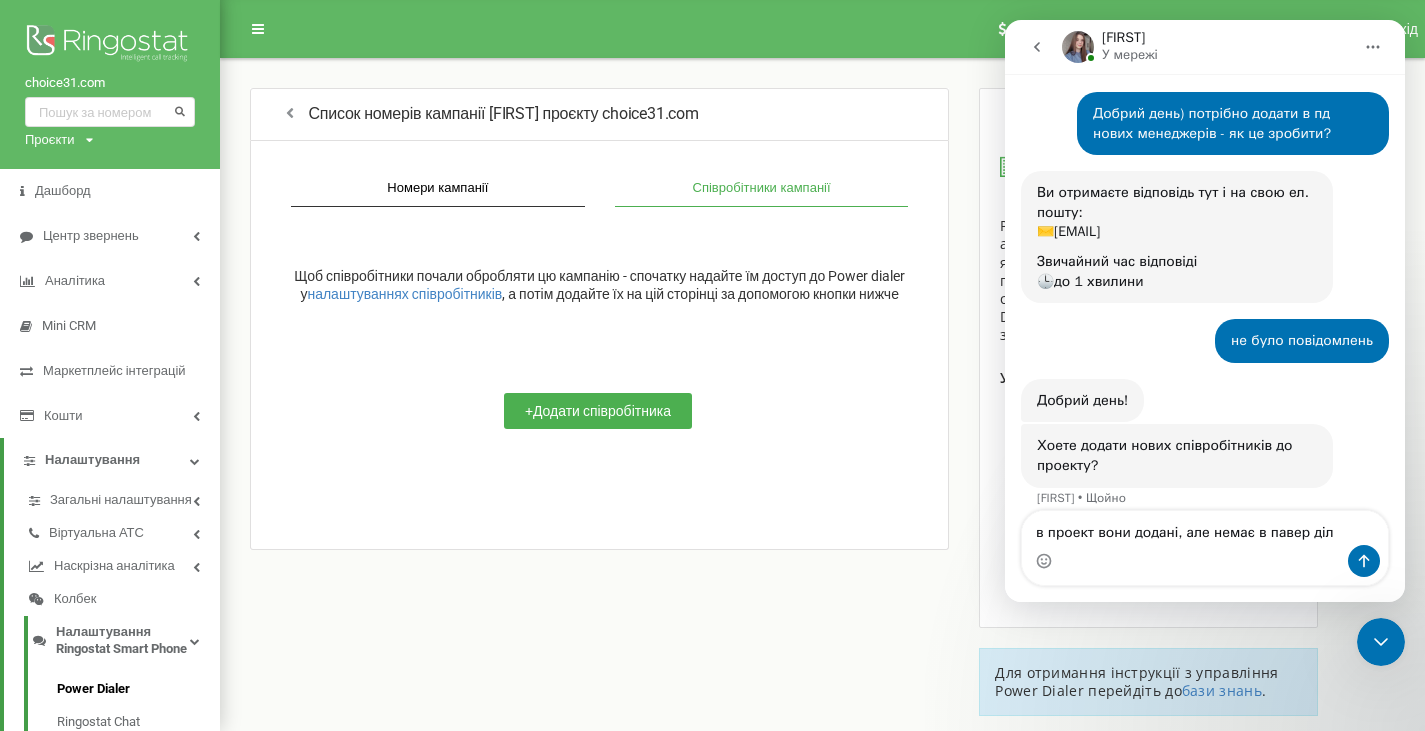 type on "в проект вони додані, але немає в павер ділі" 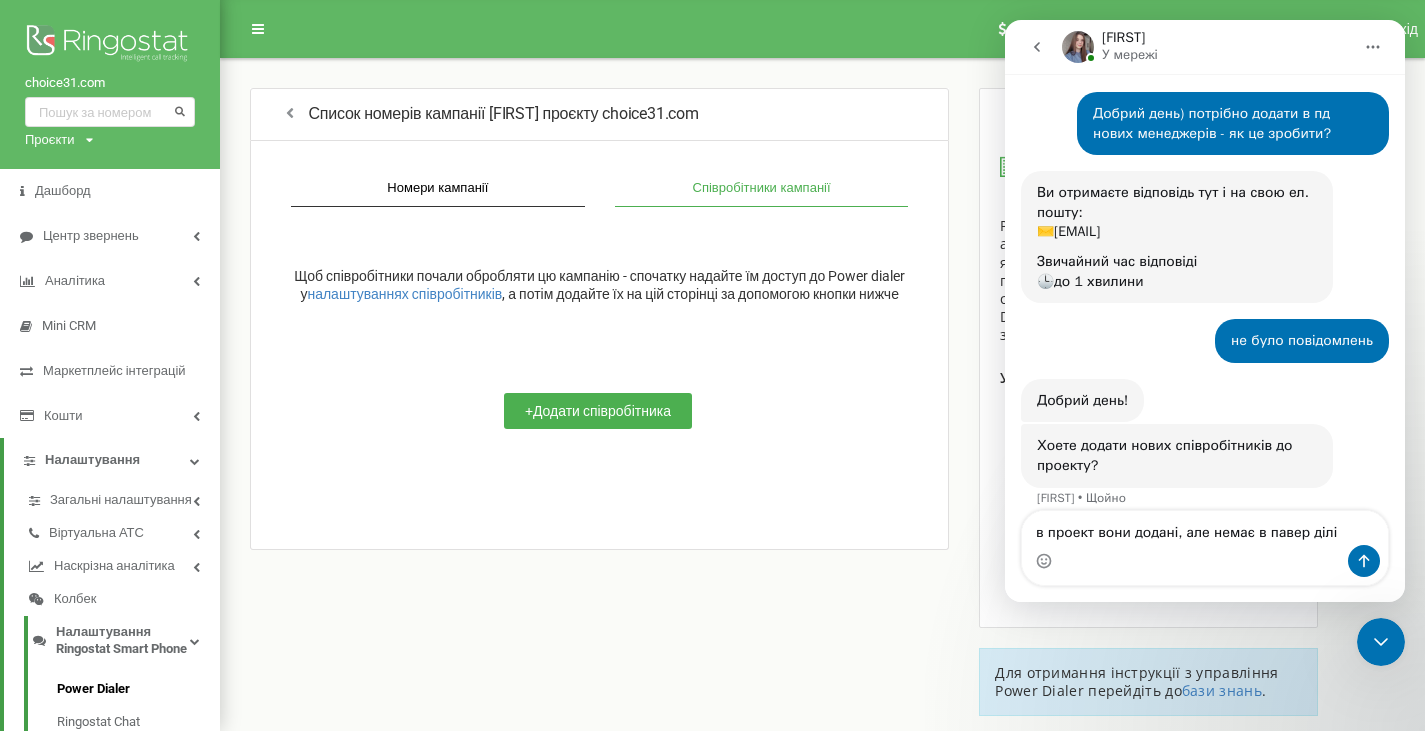 type 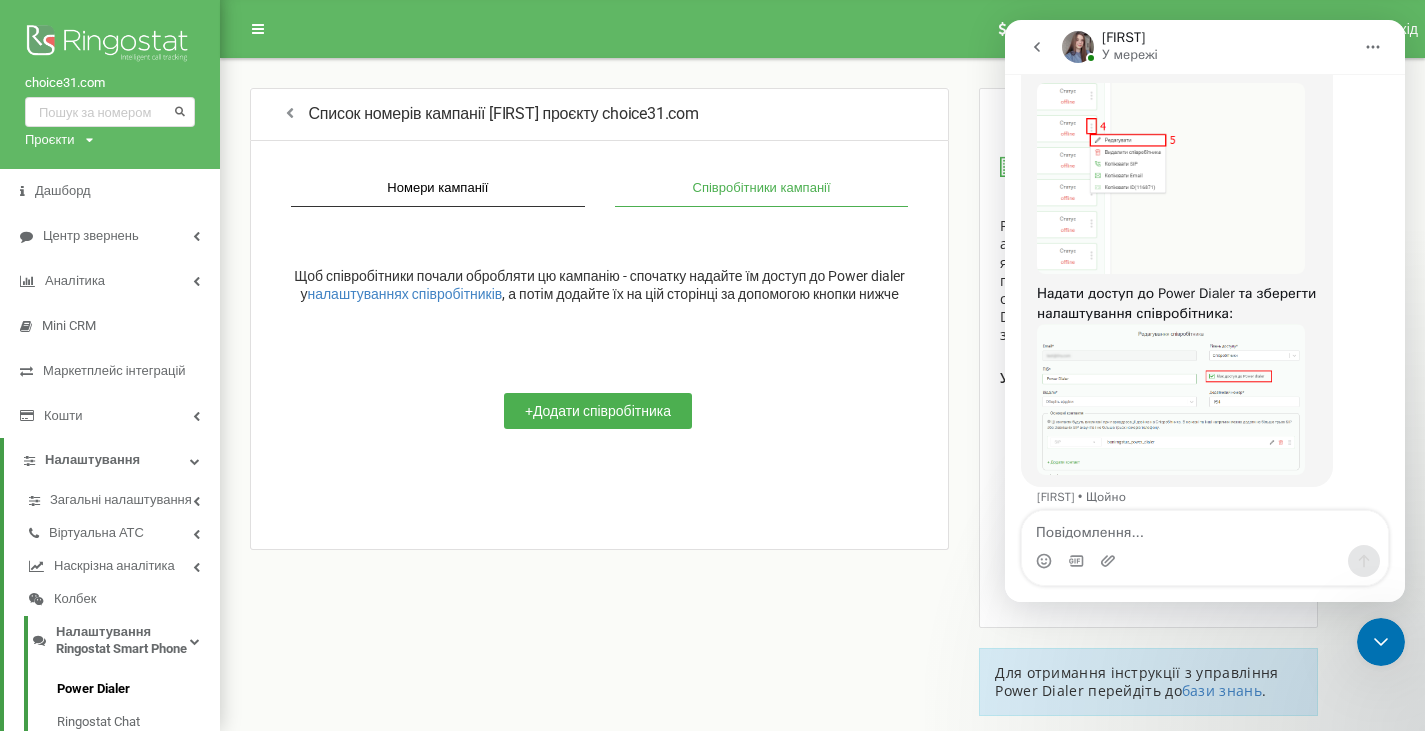 scroll, scrollTop: 856, scrollLeft: 0, axis: vertical 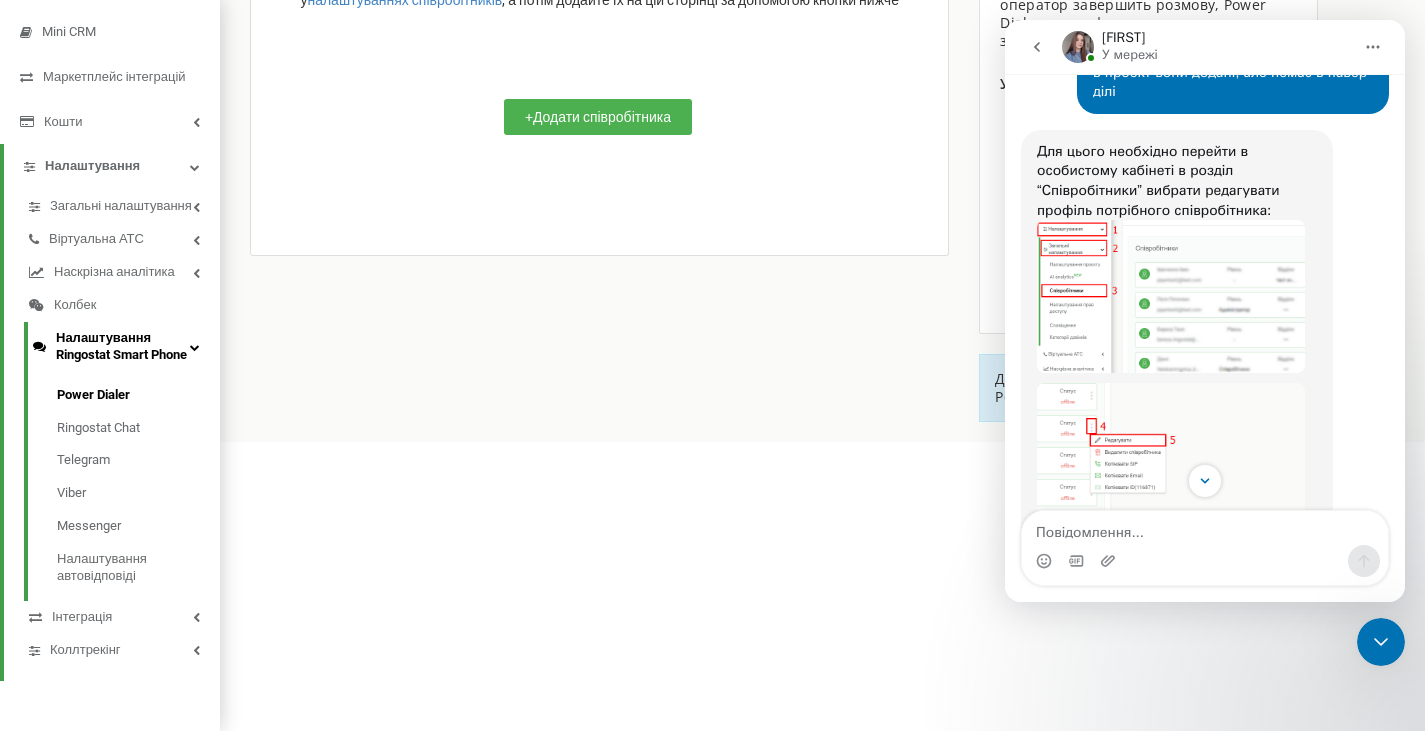 click on "Налаштування Ringostat Smart Phone" at bounding box center (123, 347) 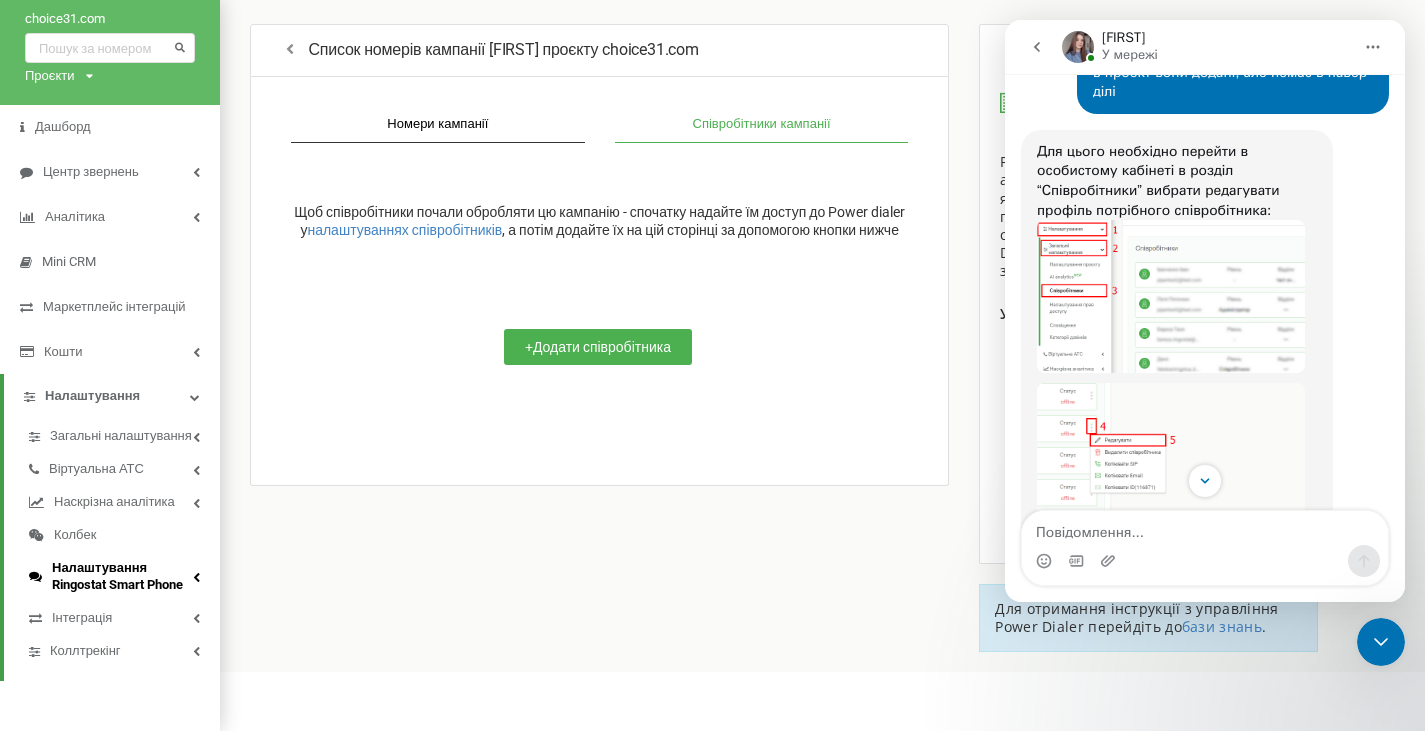 scroll, scrollTop: 81, scrollLeft: 0, axis: vertical 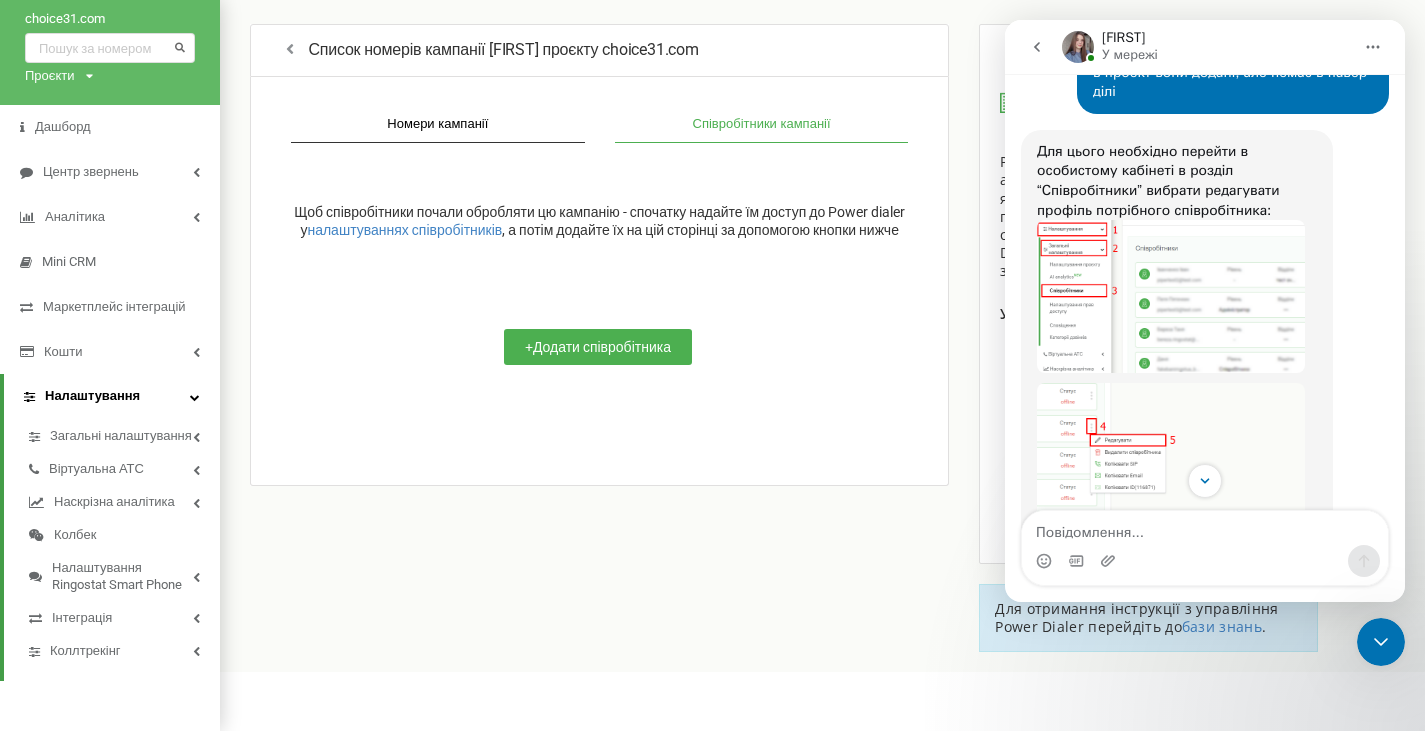 click on "Налаштування" at bounding box center [112, 396] 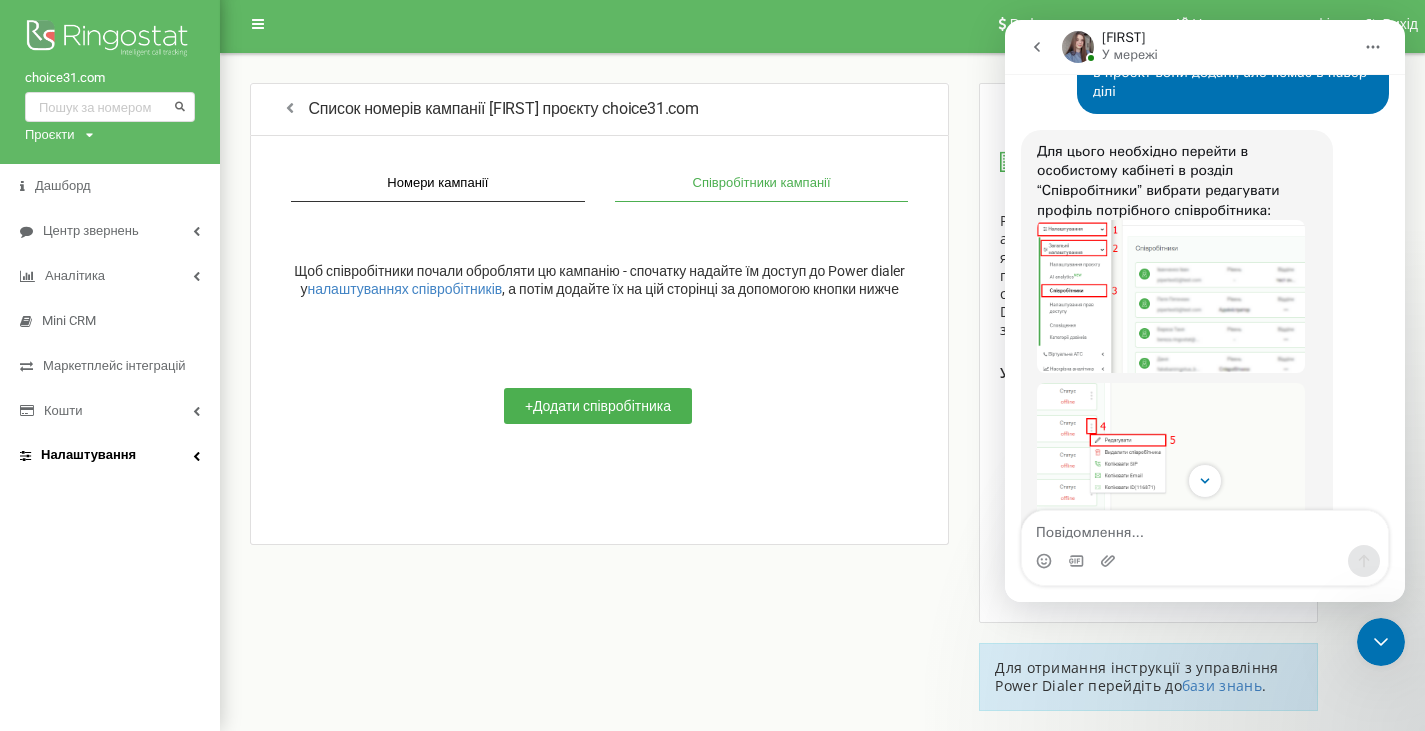 click on "Налаштування" at bounding box center [110, 455] 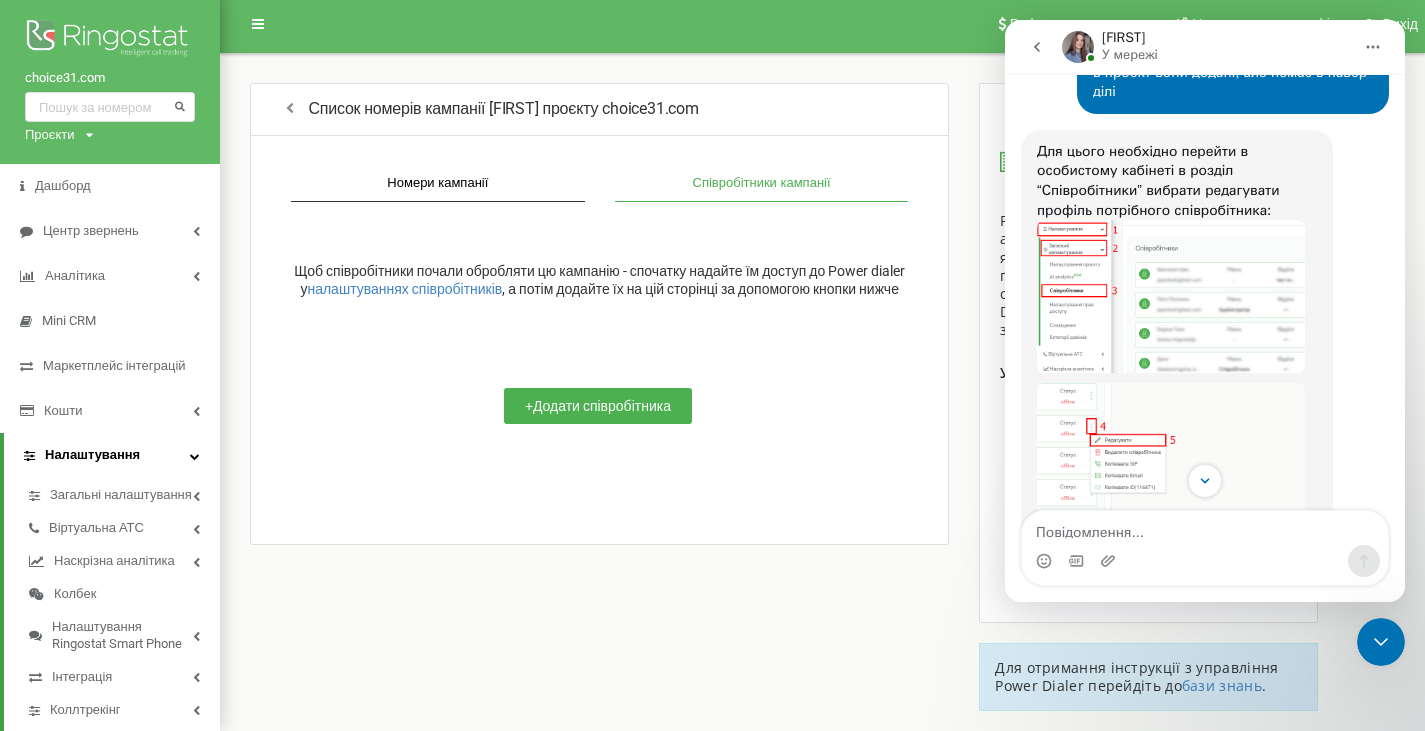 scroll, scrollTop: 81, scrollLeft: 0, axis: vertical 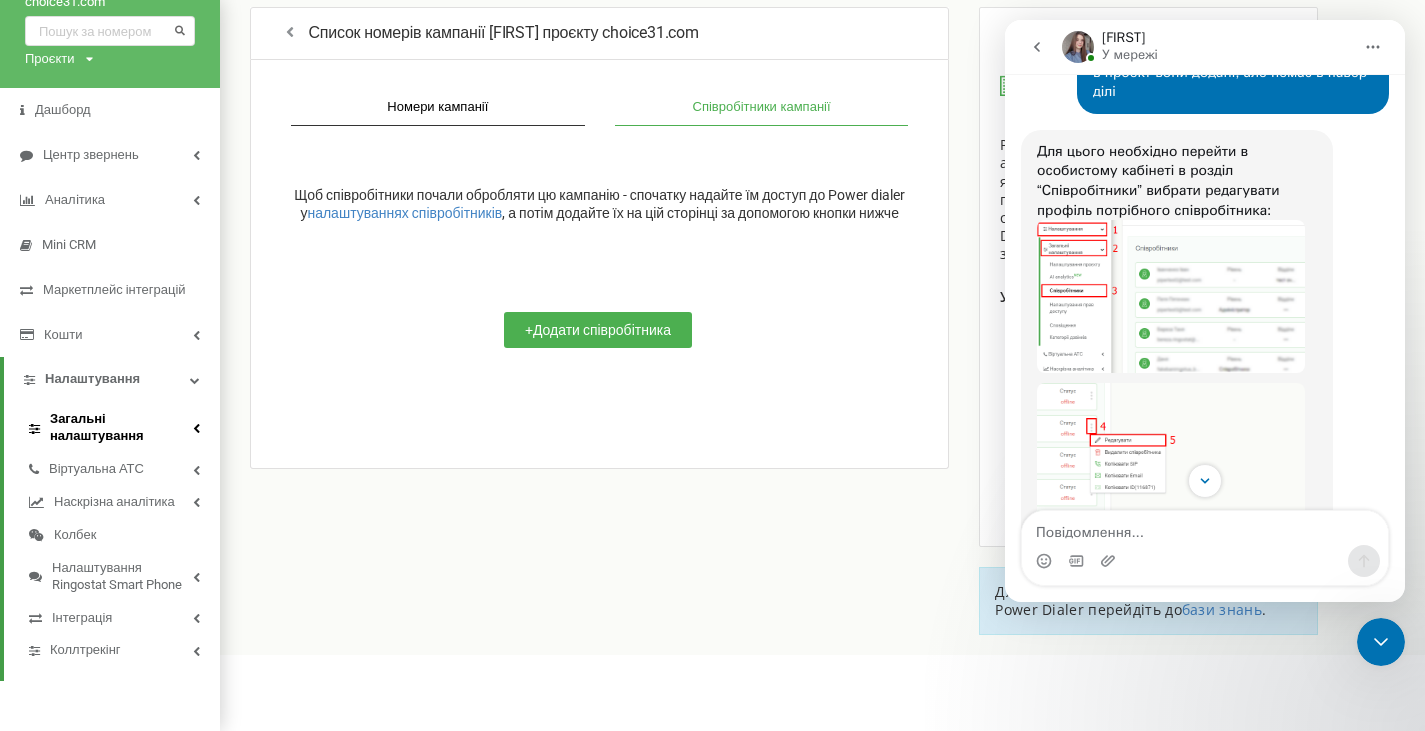 click on "Загальні налаштування" at bounding box center (121, 428) 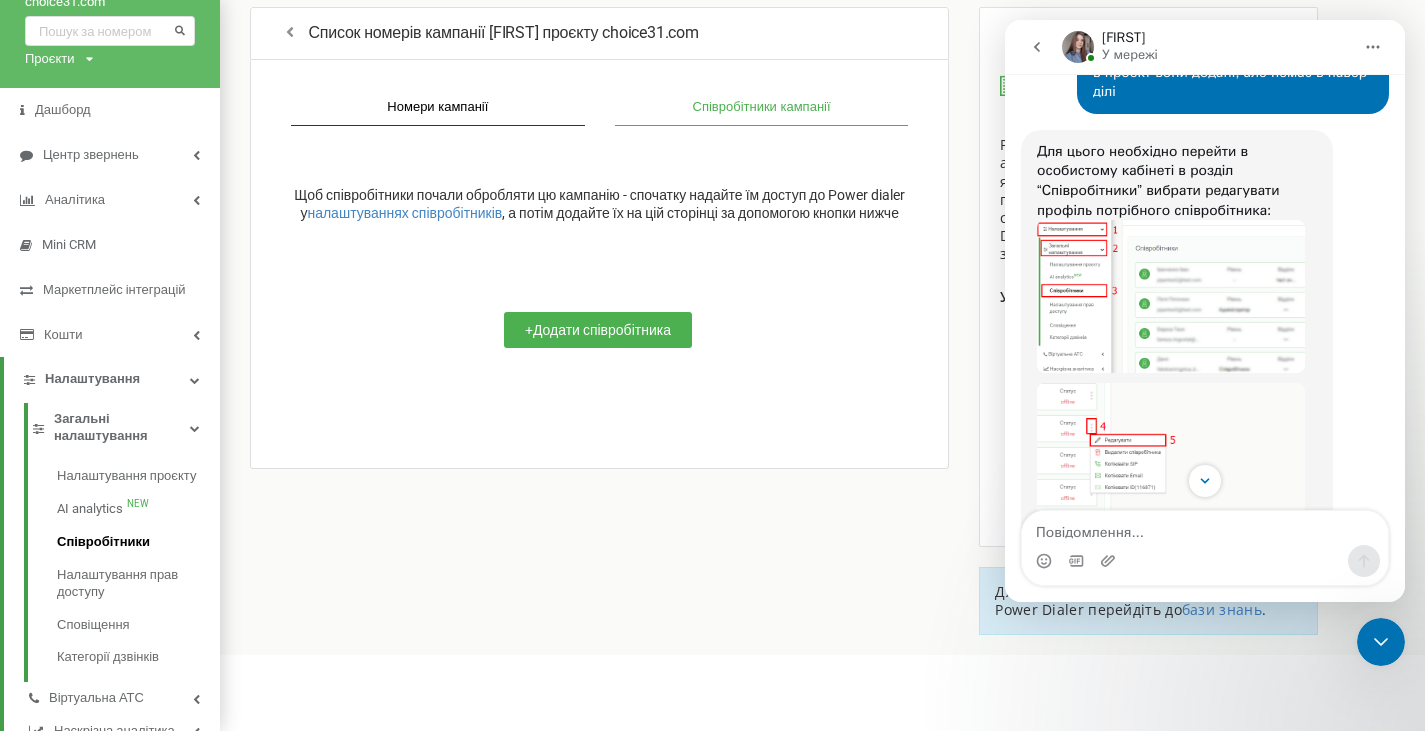 click on "Співробітники" at bounding box center (103, 542) 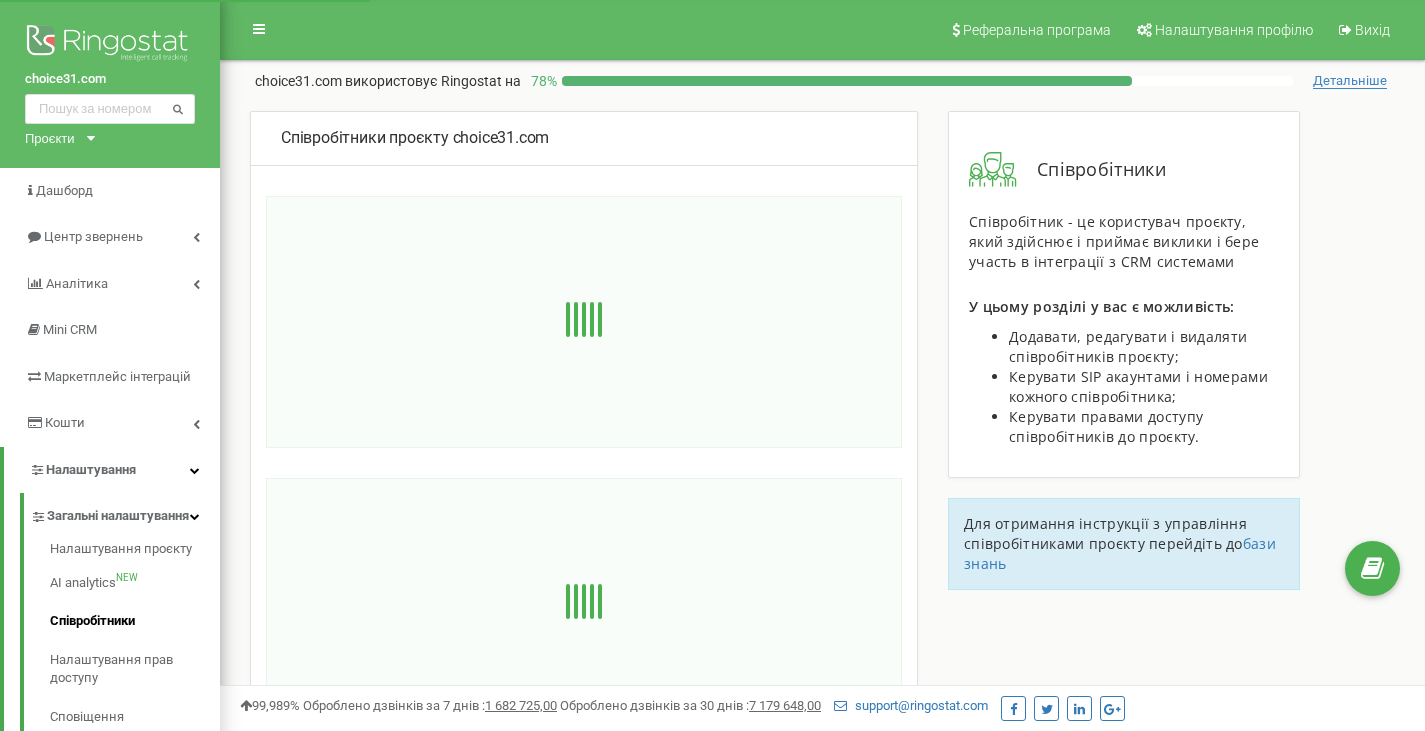 scroll, scrollTop: 0, scrollLeft: 0, axis: both 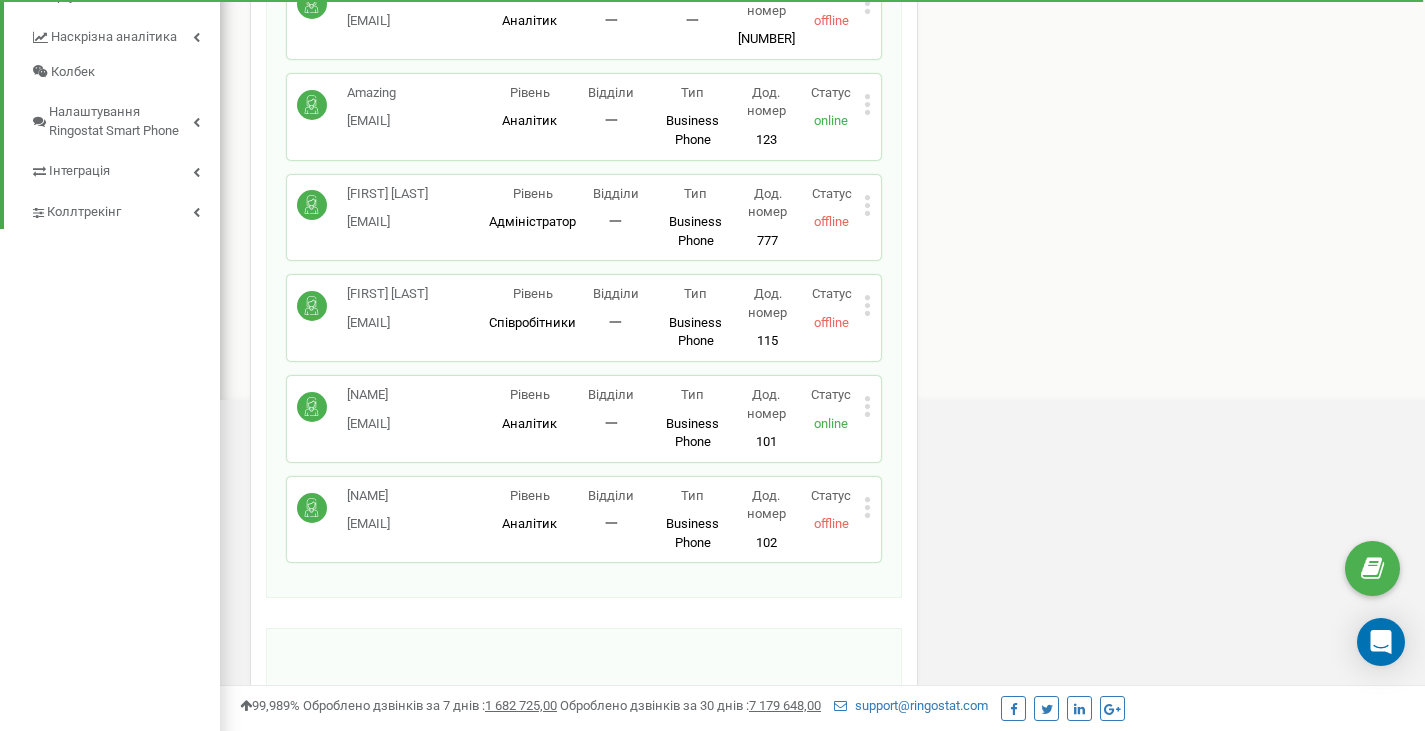 click 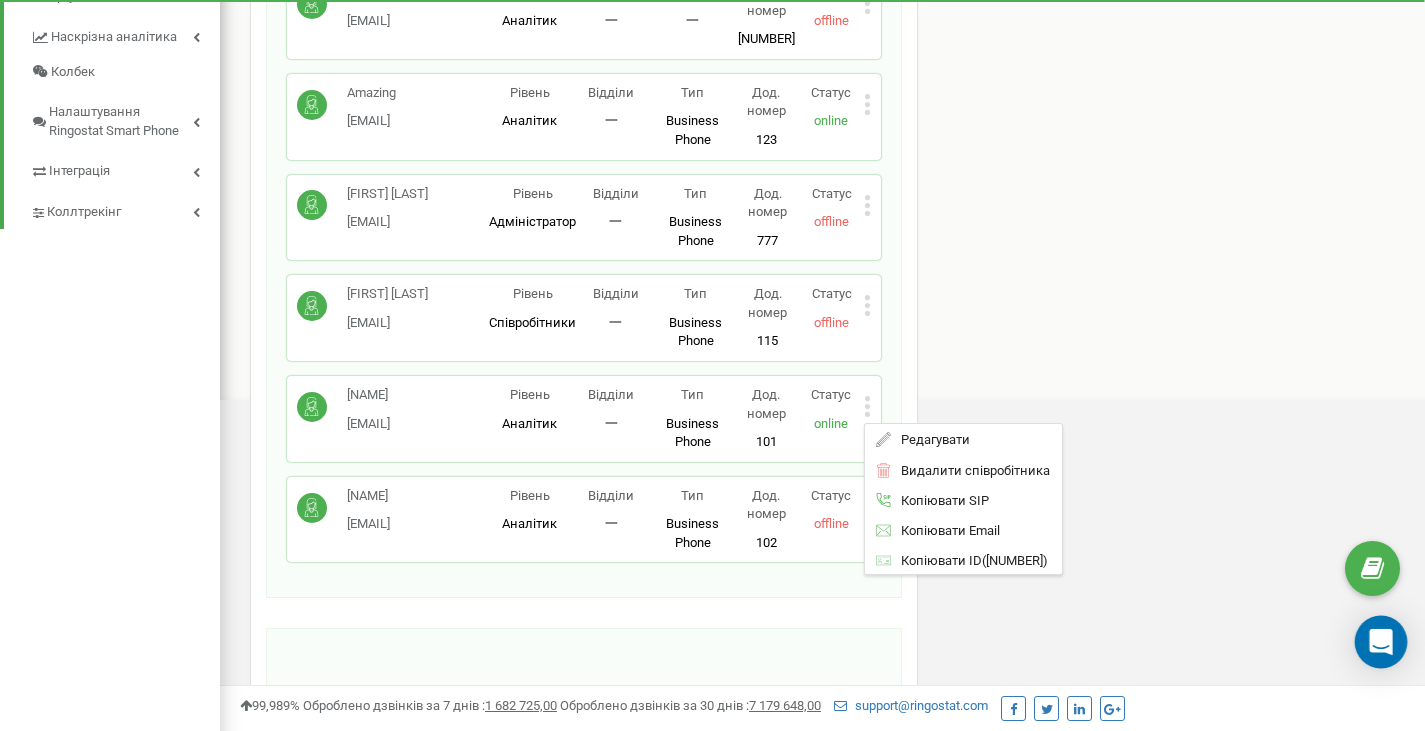 click at bounding box center [1381, 642] 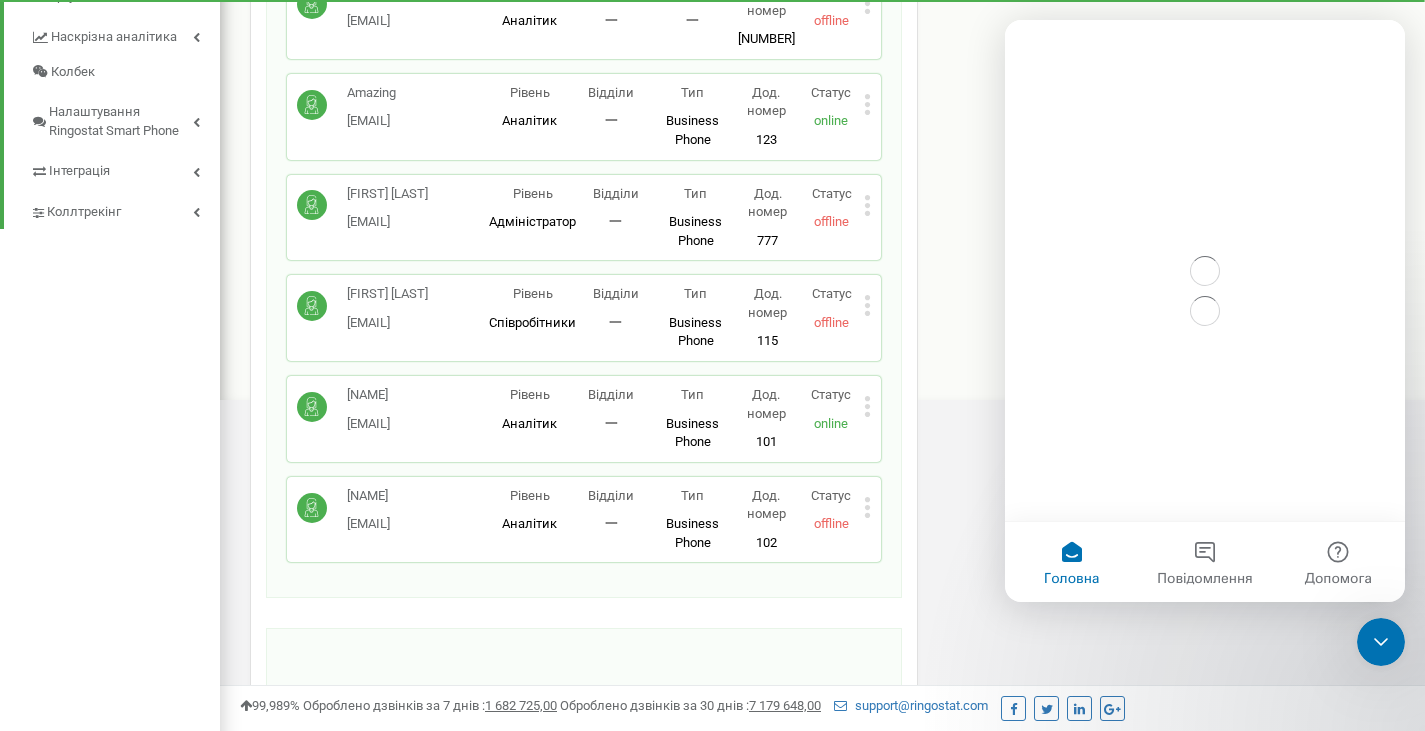 scroll, scrollTop: 0, scrollLeft: 0, axis: both 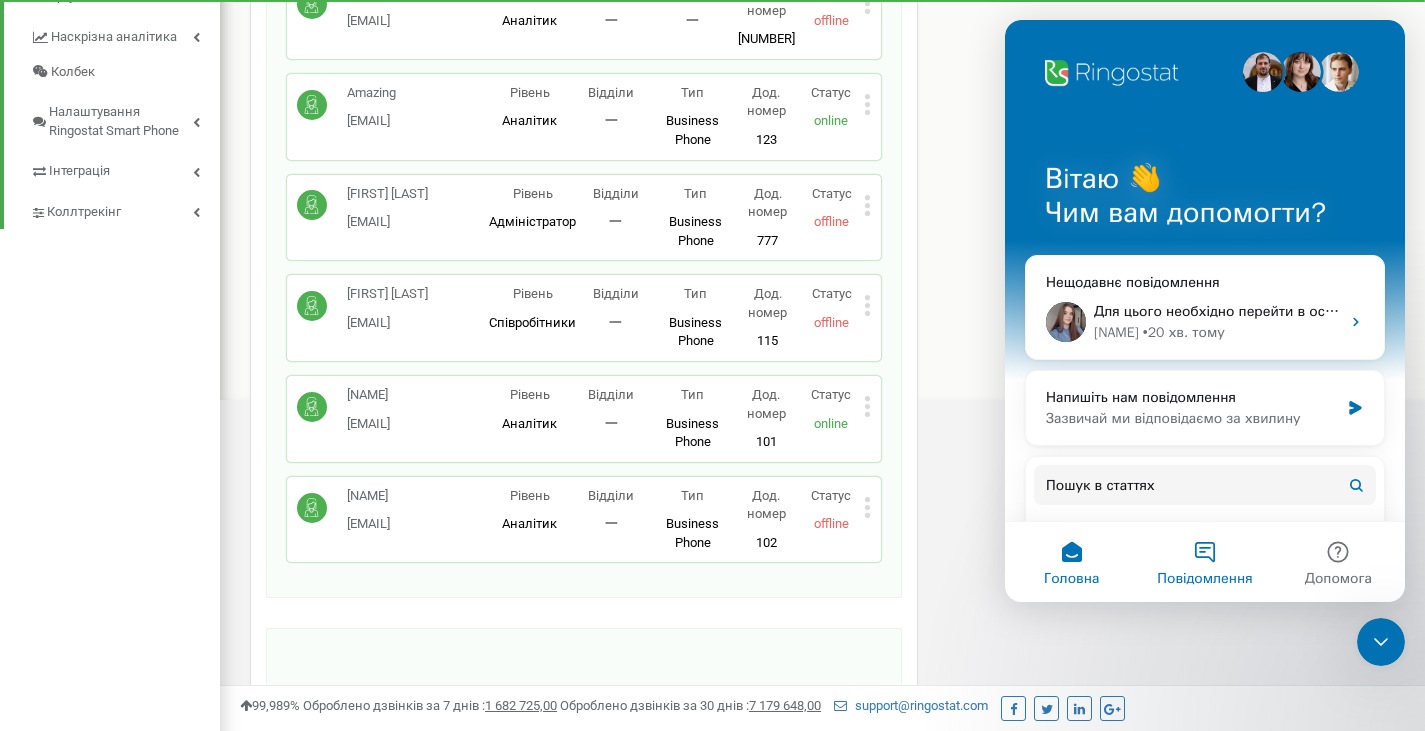 click on "Повідомлення" at bounding box center (1204, 562) 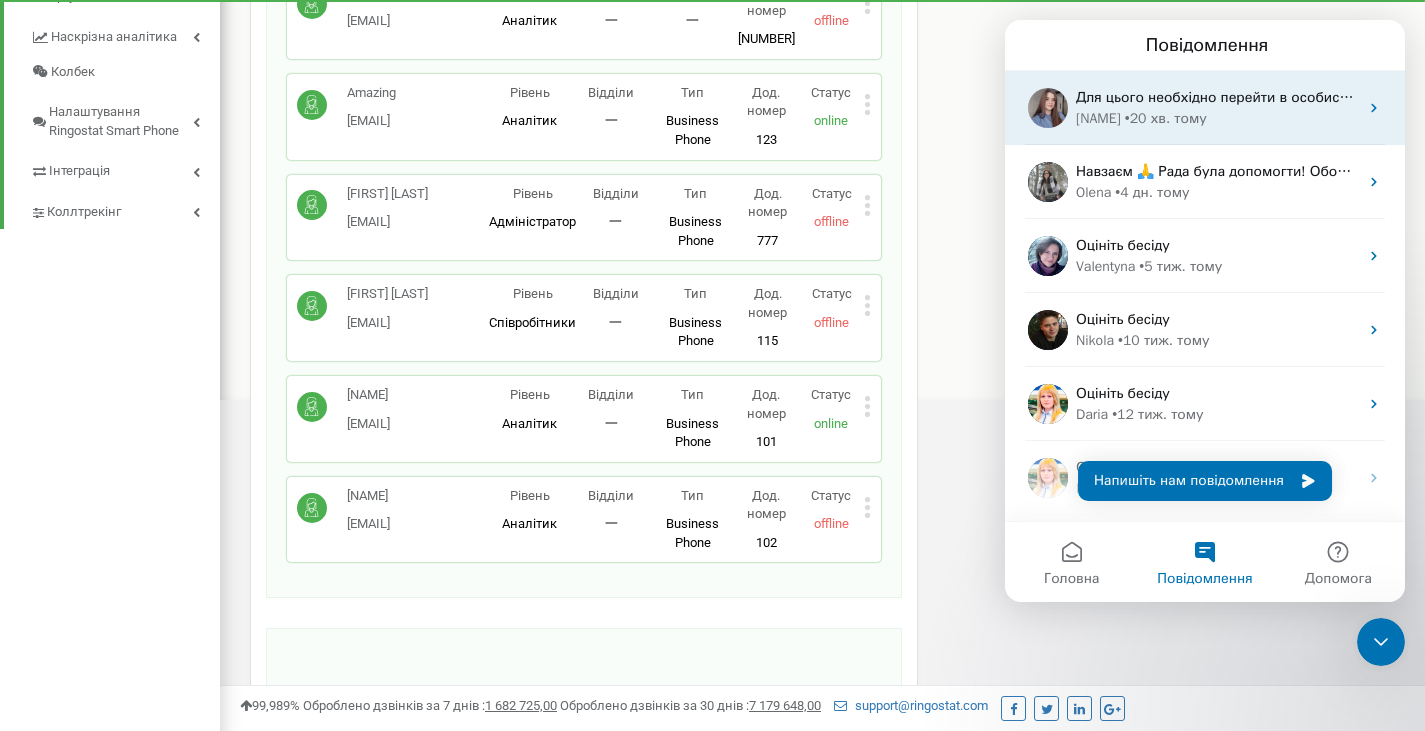 click on "•  20 хв. тому" at bounding box center (1166, 118) 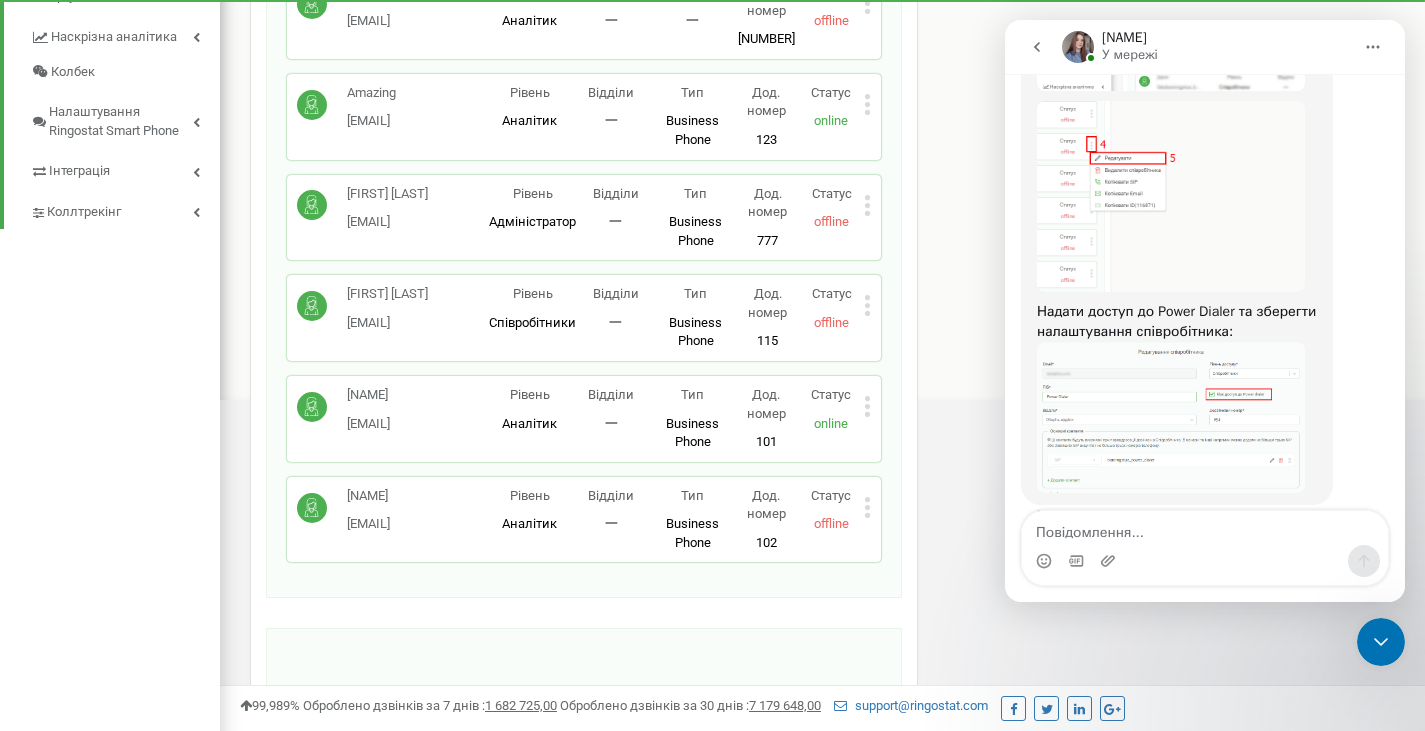scroll, scrollTop: 856, scrollLeft: 0, axis: vertical 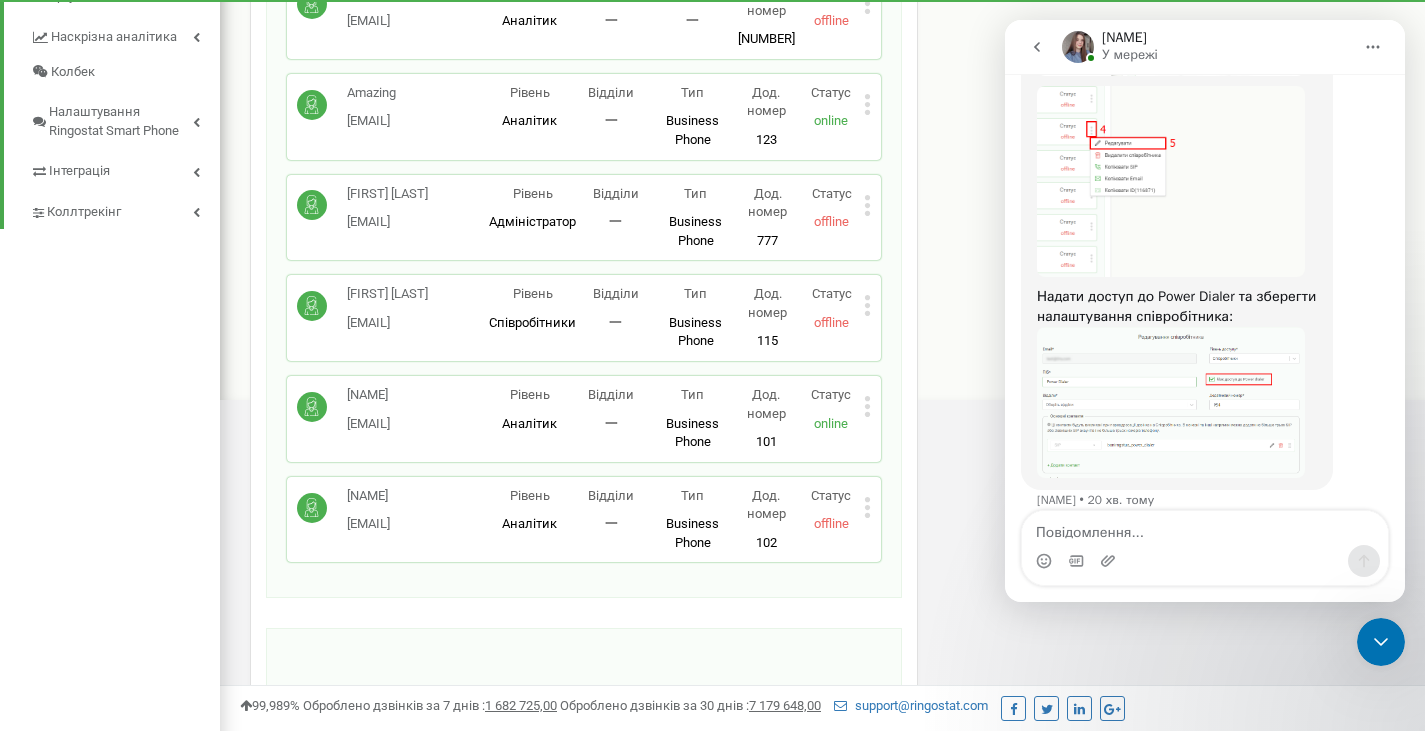 click 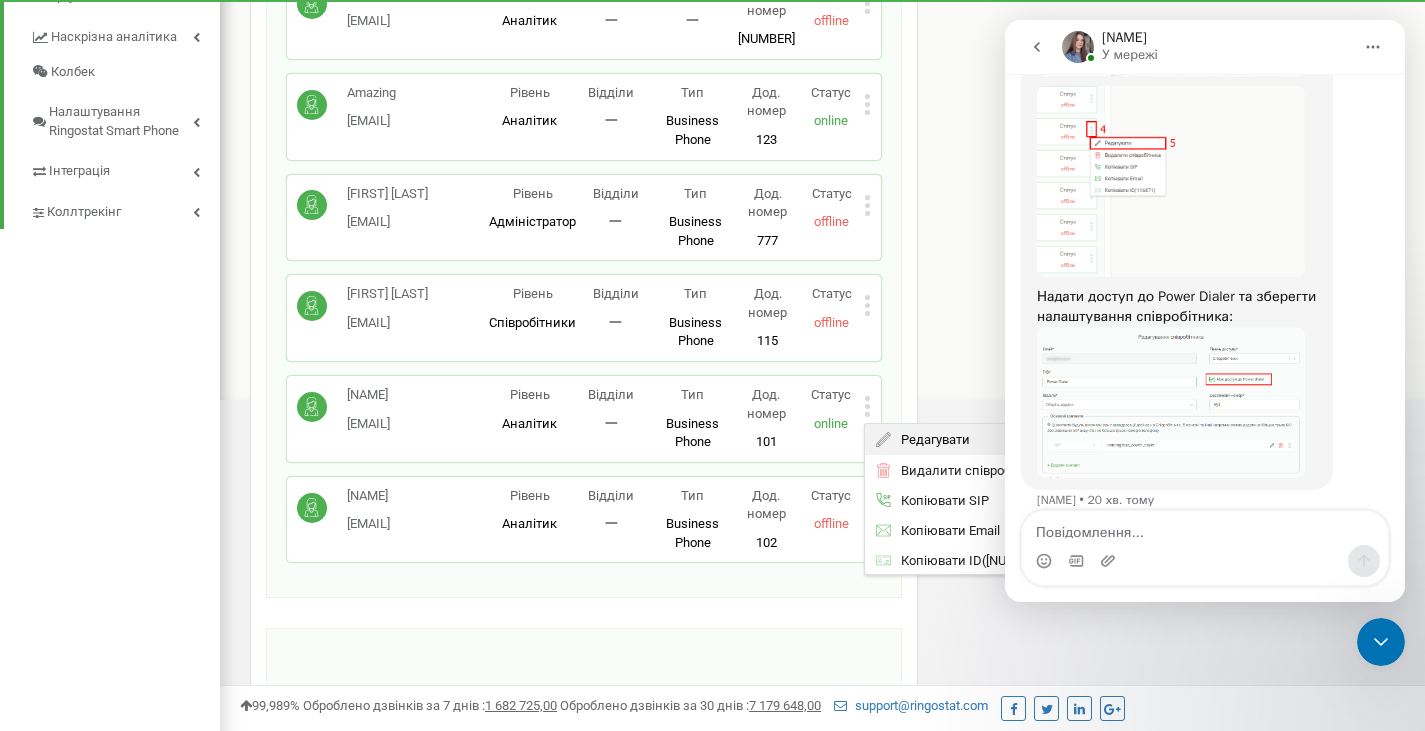 click on "Редагувати" at bounding box center [930, 438] 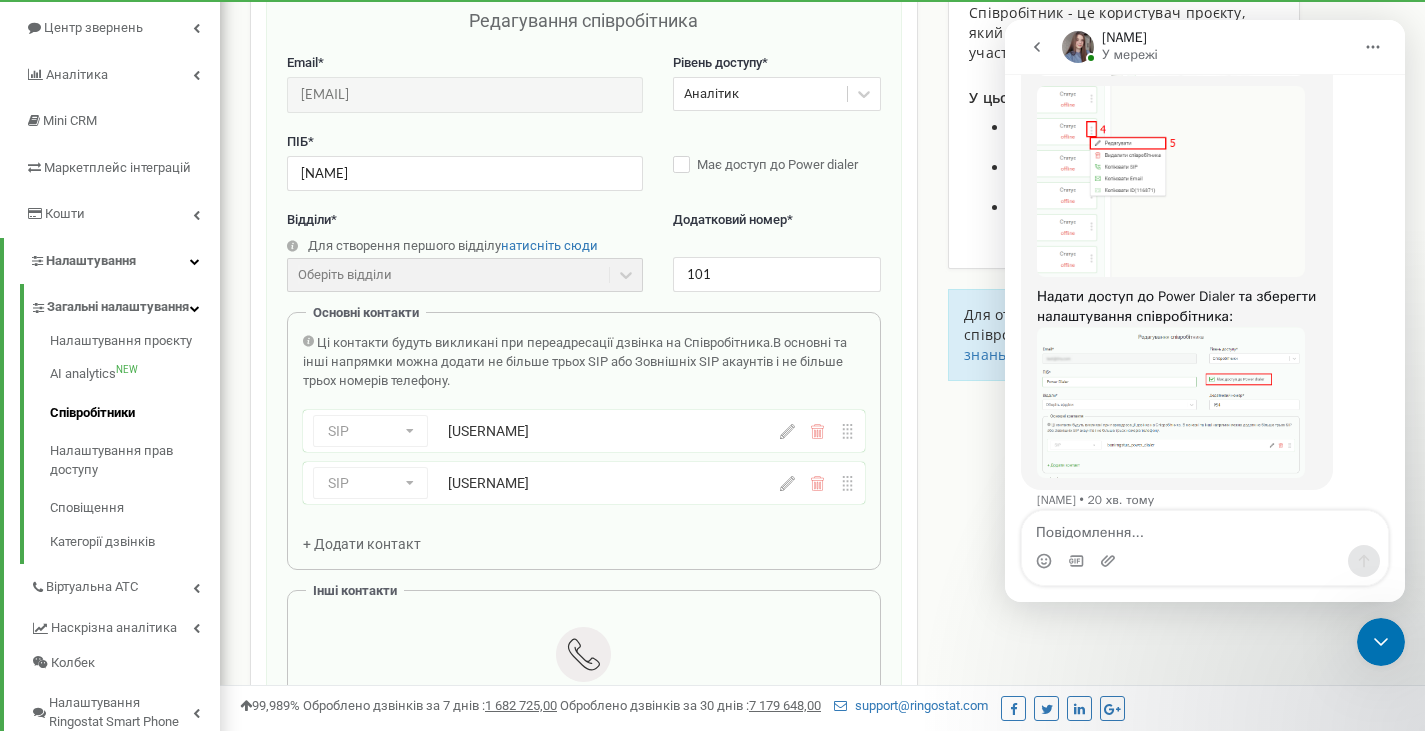 scroll, scrollTop: 200, scrollLeft: 0, axis: vertical 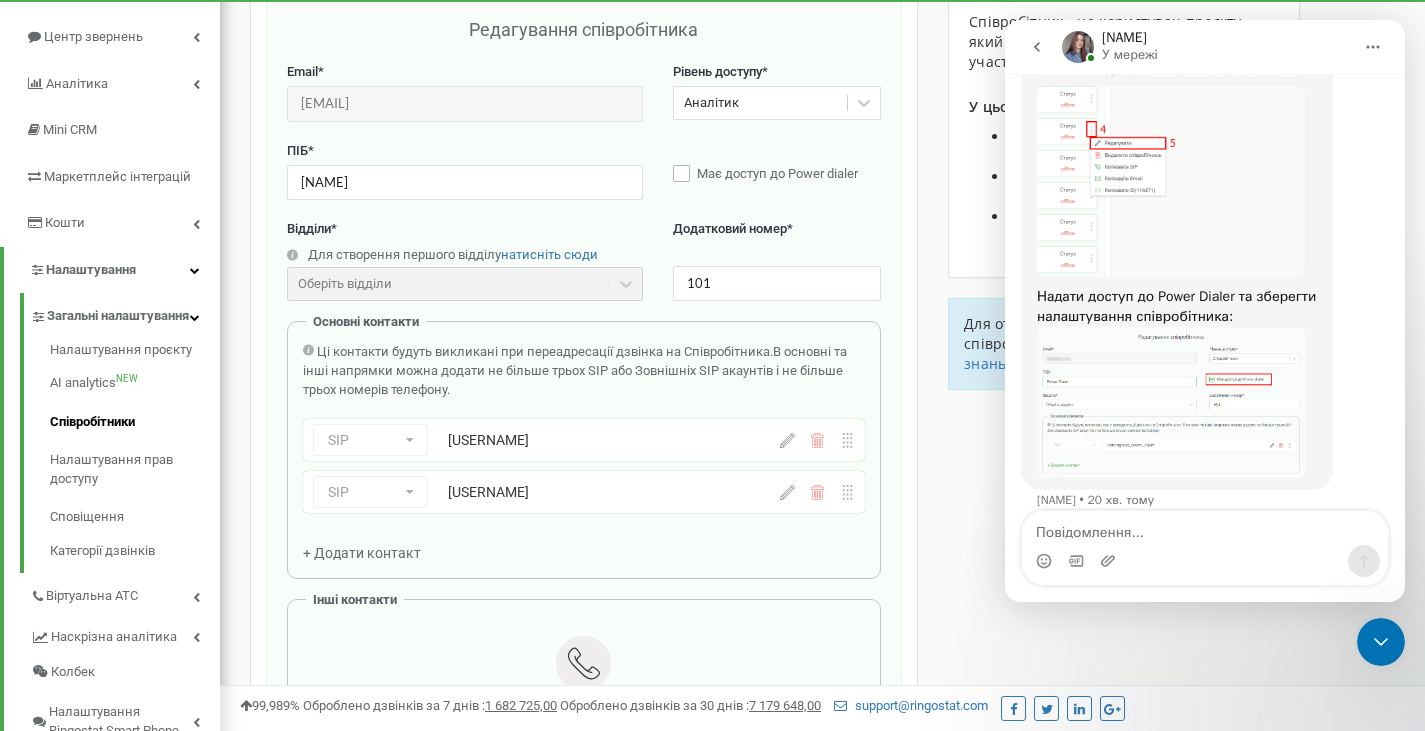 click on "Має доступ до Power dialer" at bounding box center (777, 175) 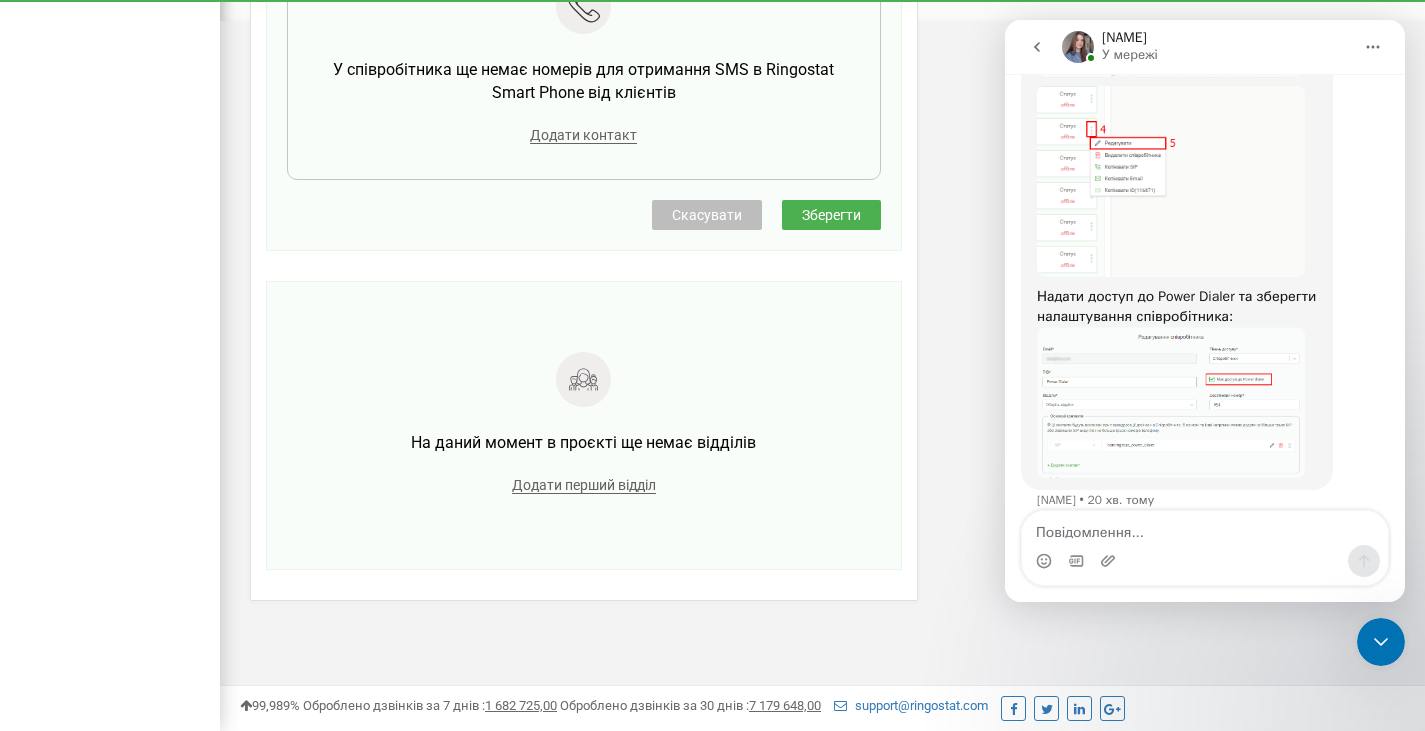 click on "Зберегти" at bounding box center (831, 215) 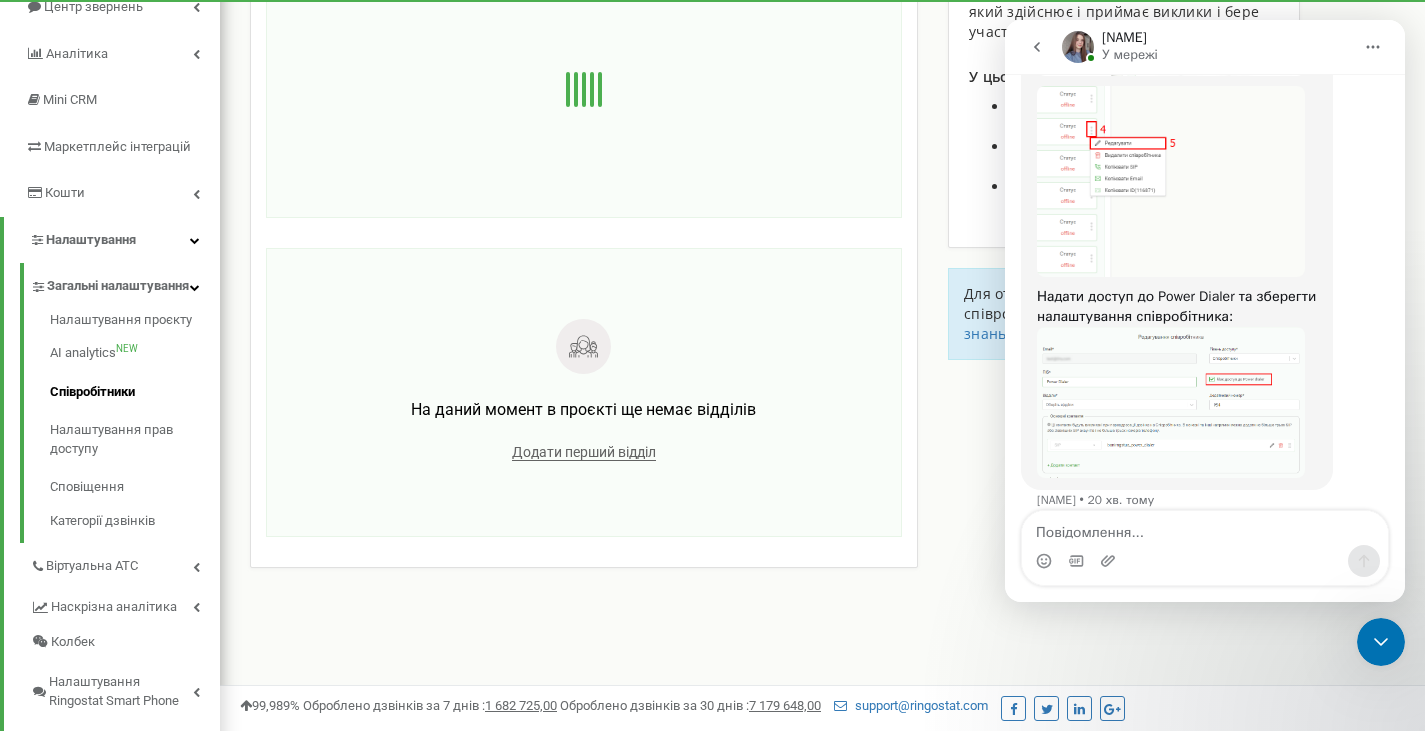scroll, scrollTop: 69, scrollLeft: 0, axis: vertical 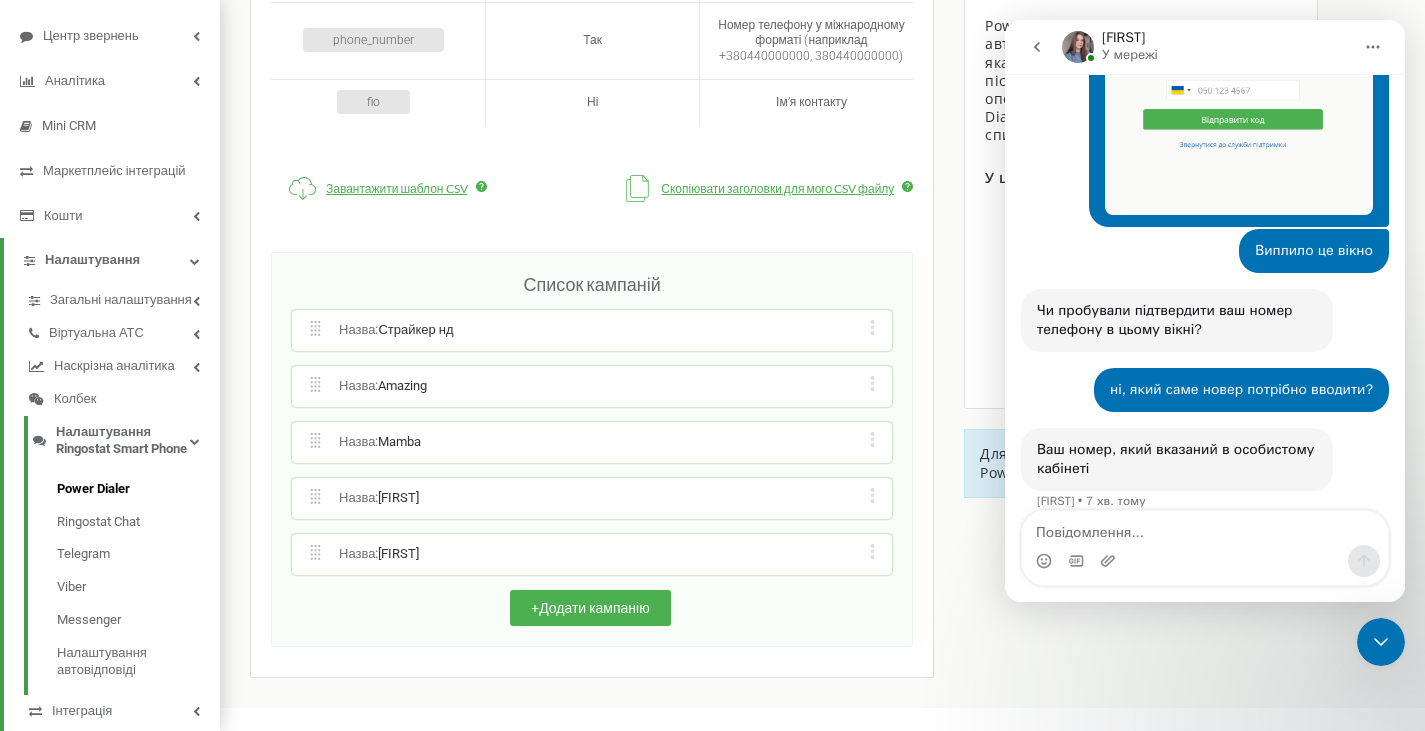 click 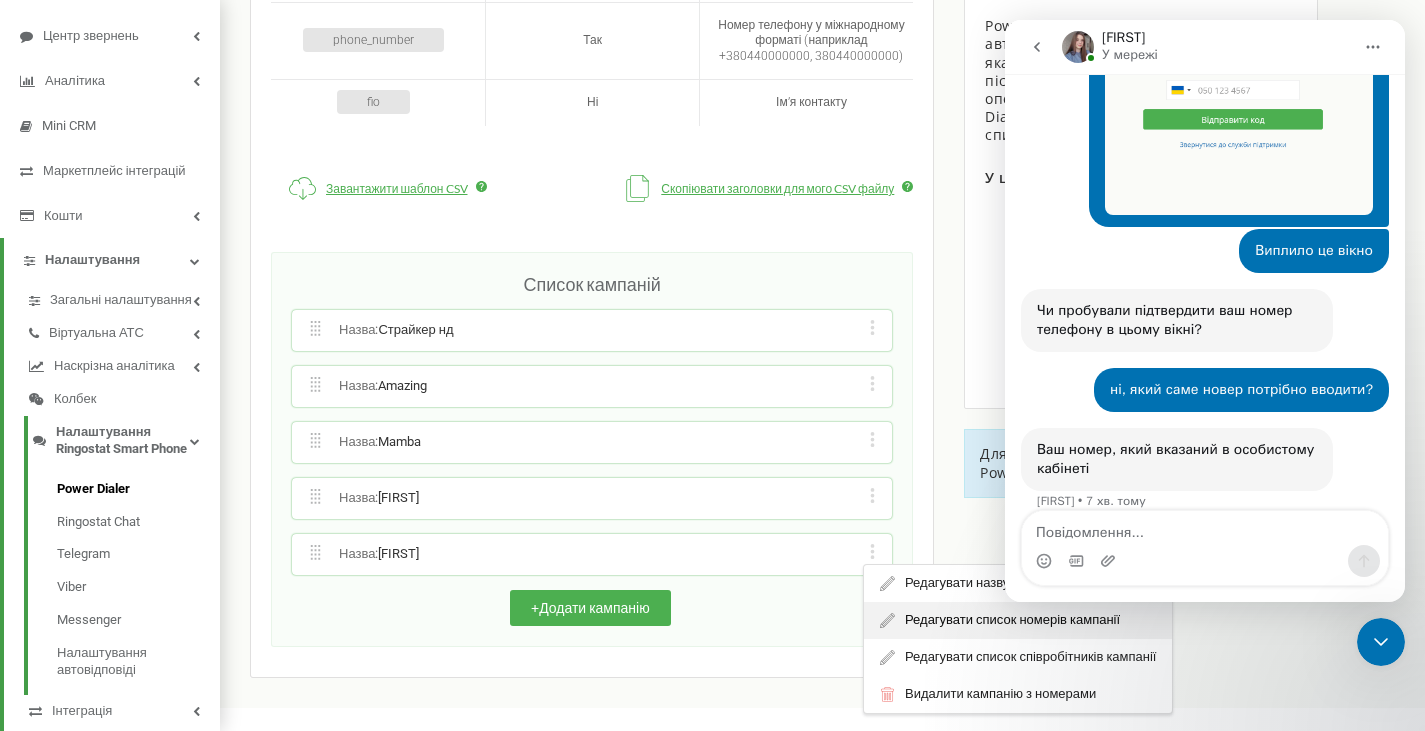 click on "Редагувати список номерів кампанії" at bounding box center (1018, 620) 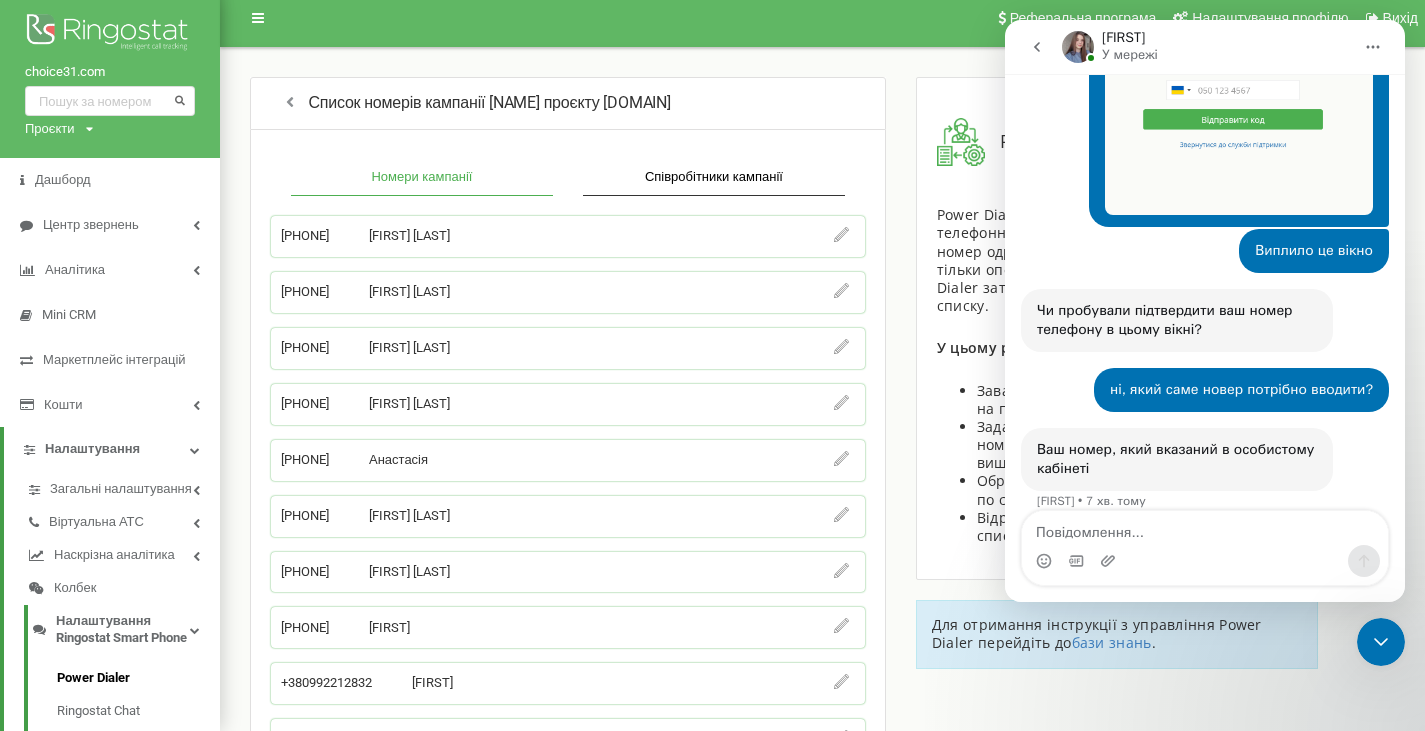scroll, scrollTop: 0, scrollLeft: 0, axis: both 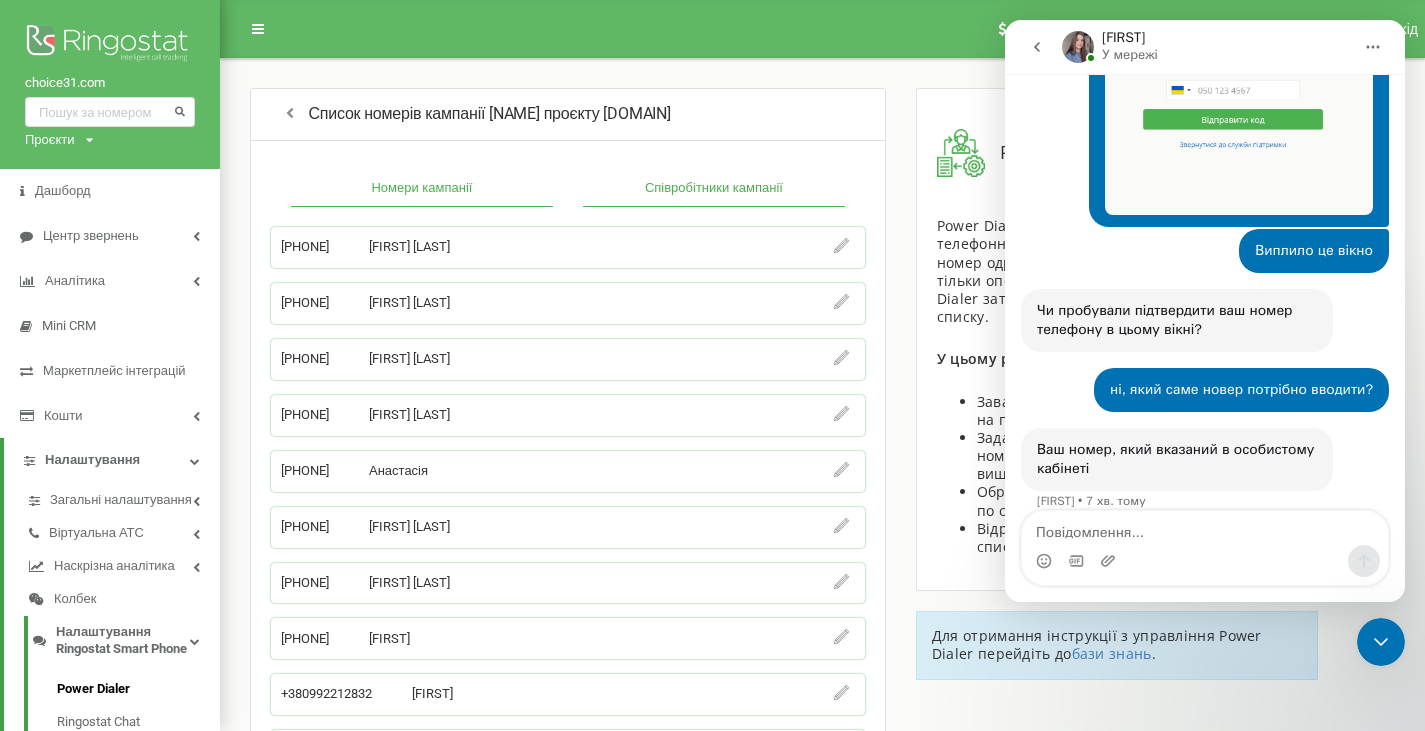 click on "Співробітники кампанії" at bounding box center (714, 189) 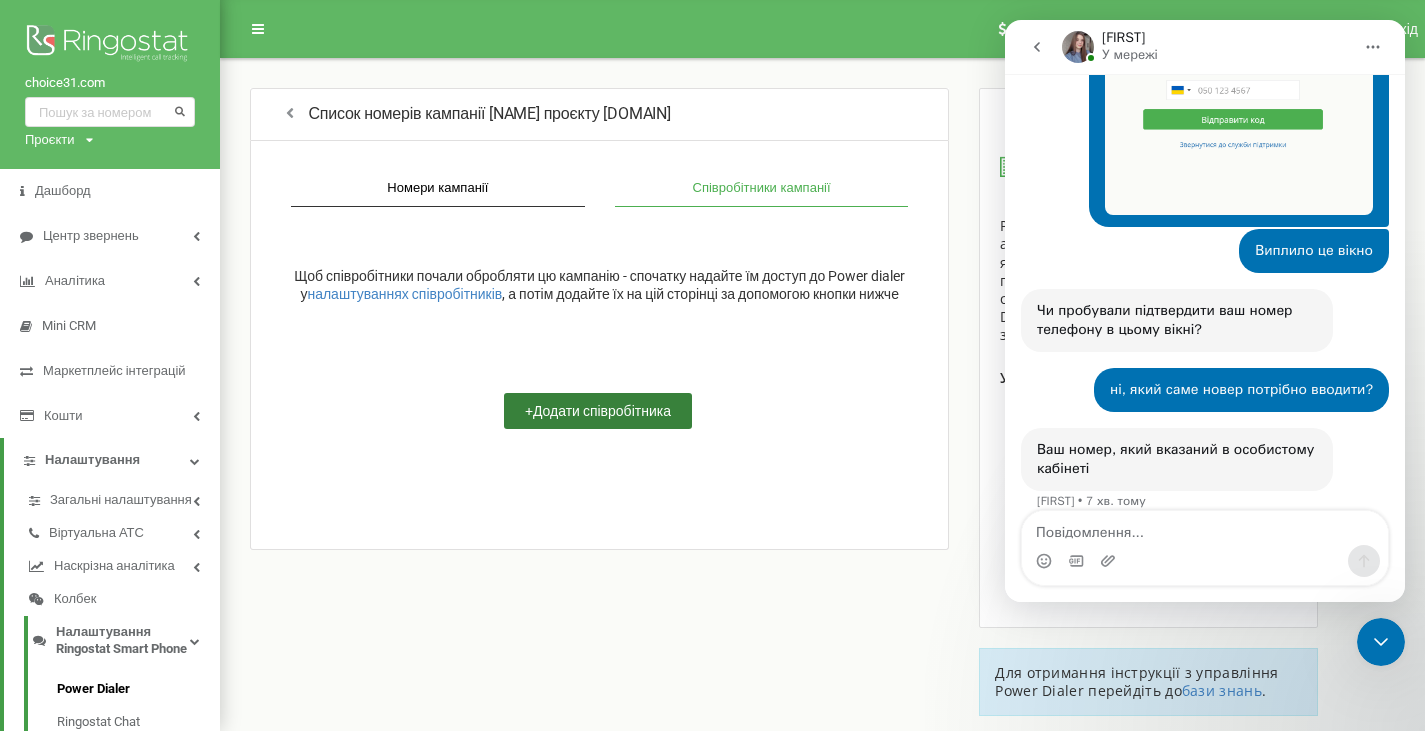 click on "+  Додати співробітника" at bounding box center [598, 411] 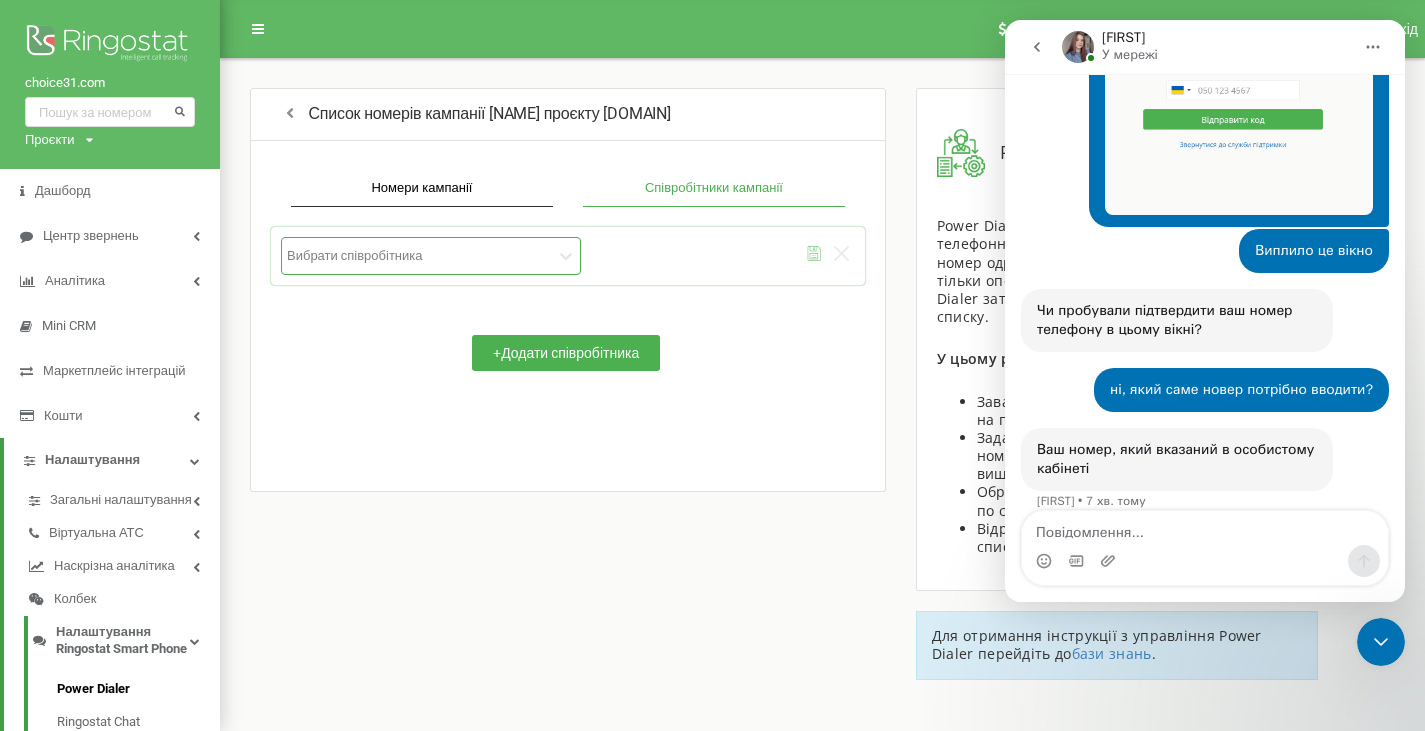 click on "Вибрати співробітника" at bounding box center [420, 255] 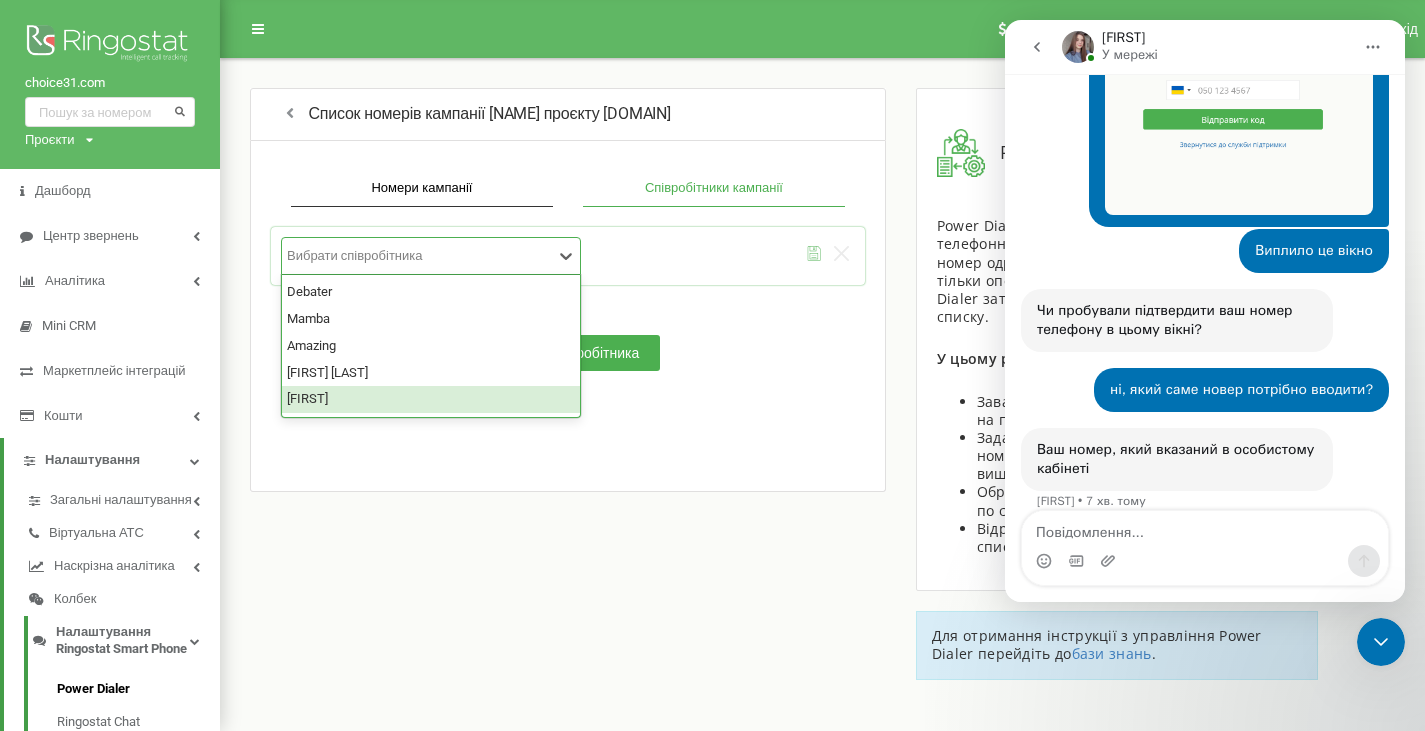 click on "[FIRST]" at bounding box center (431, 399) 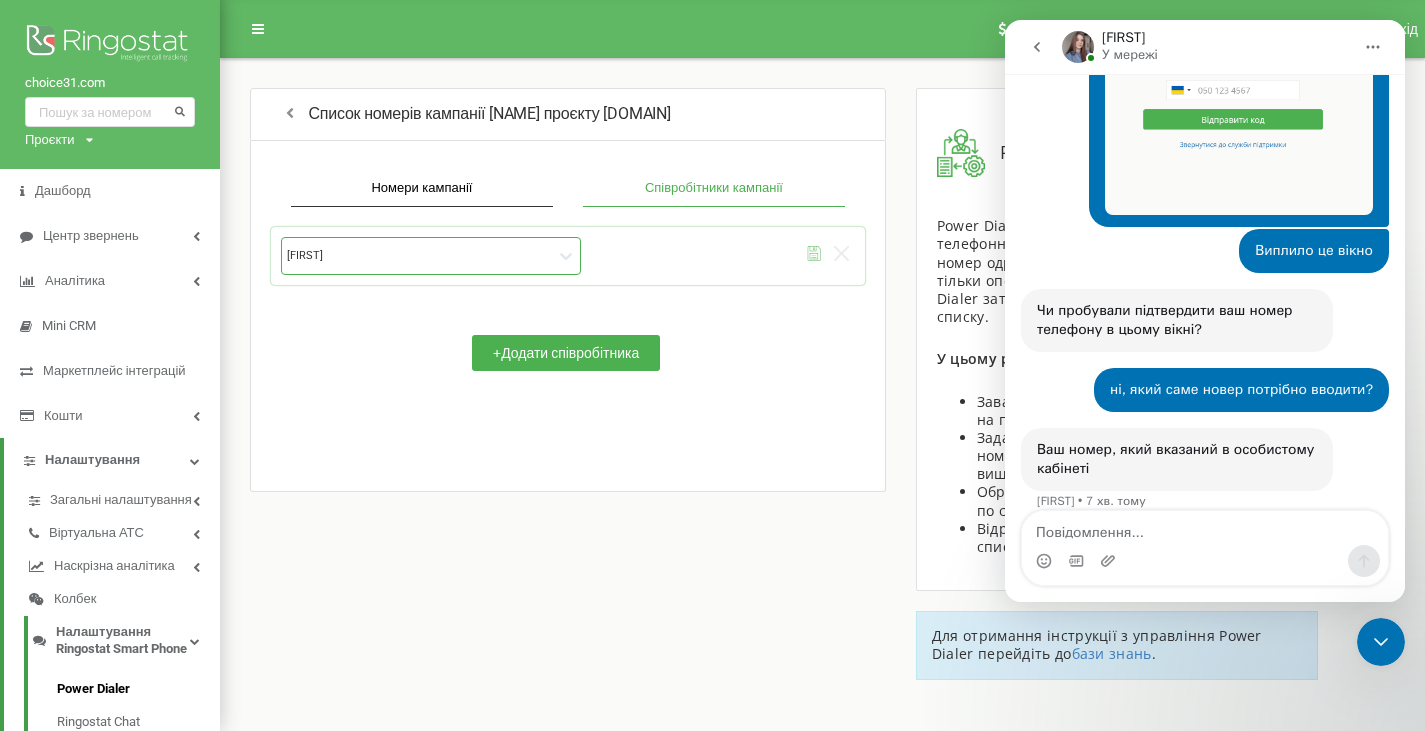 click 